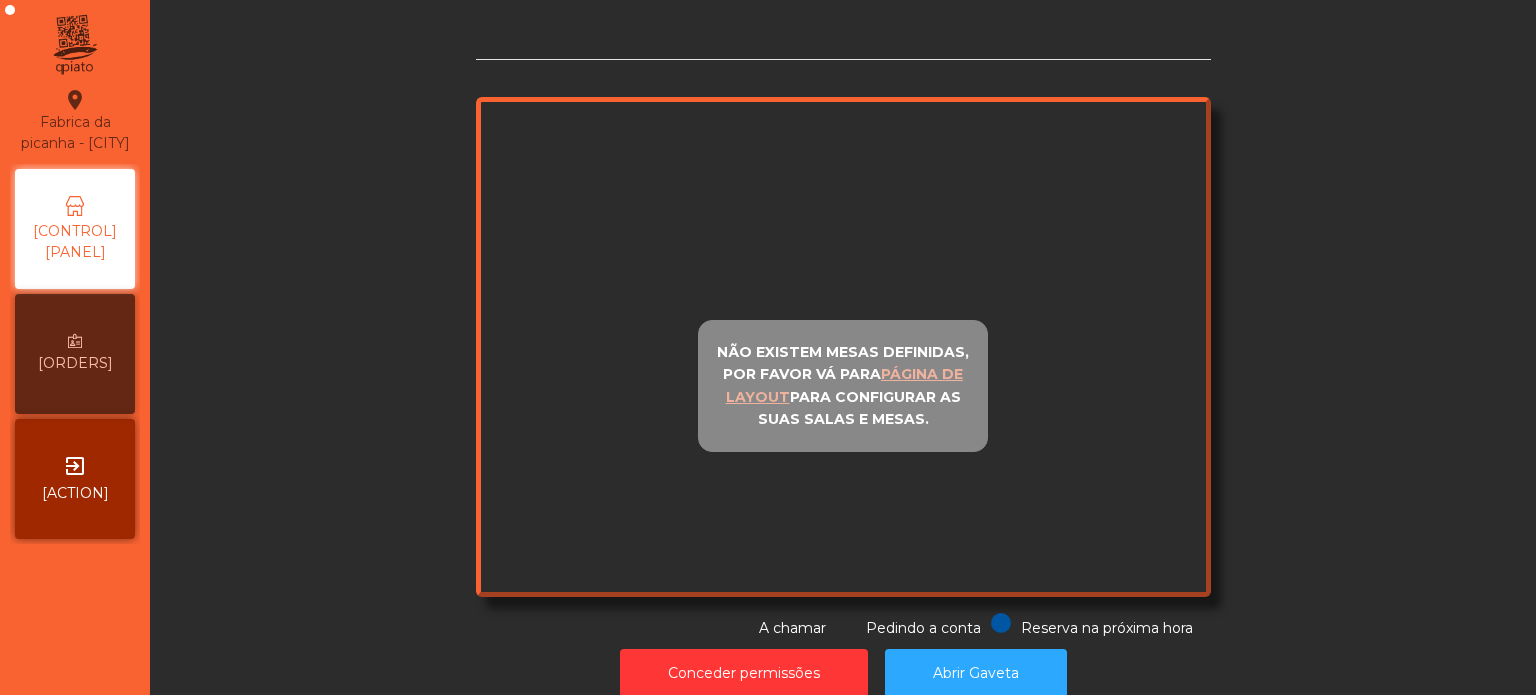 scroll, scrollTop: 0, scrollLeft: 0, axis: both 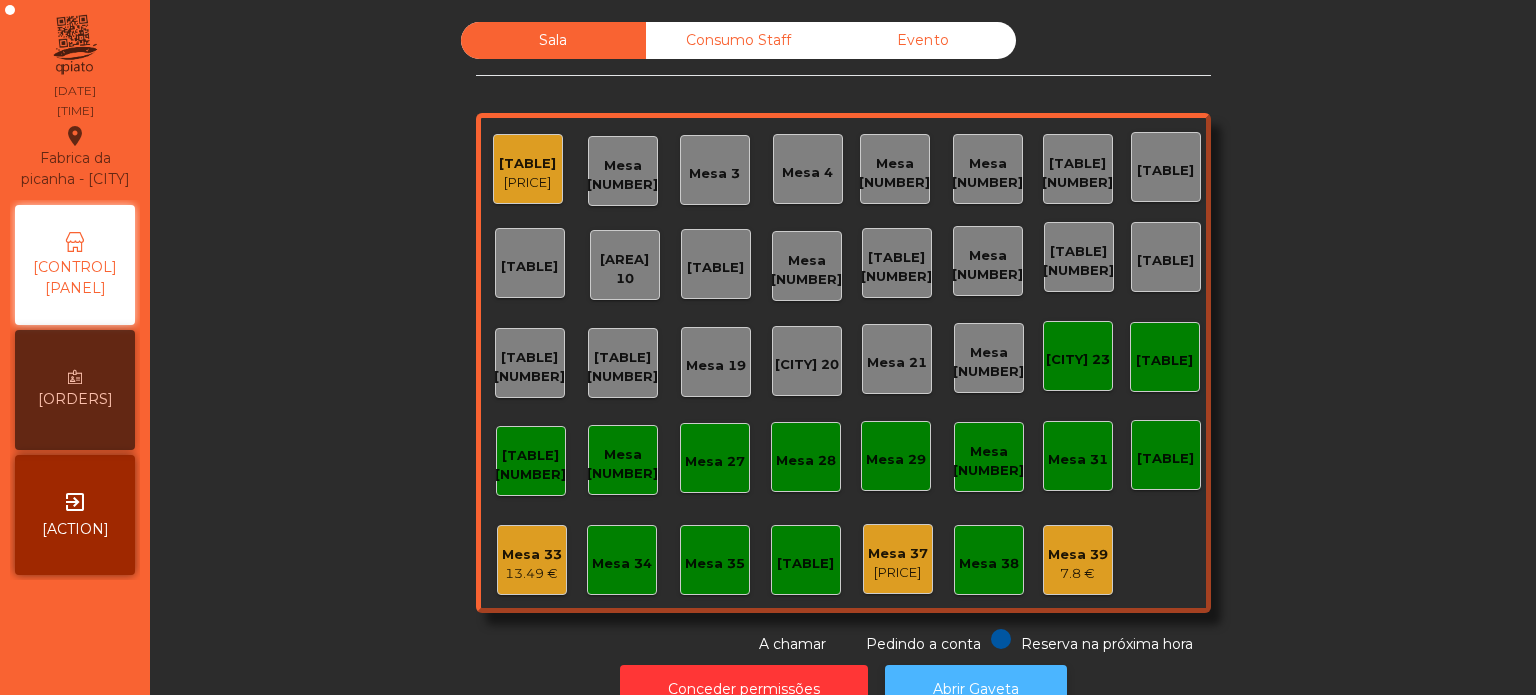 click on "Abrir Gaveta" at bounding box center (976, 689) 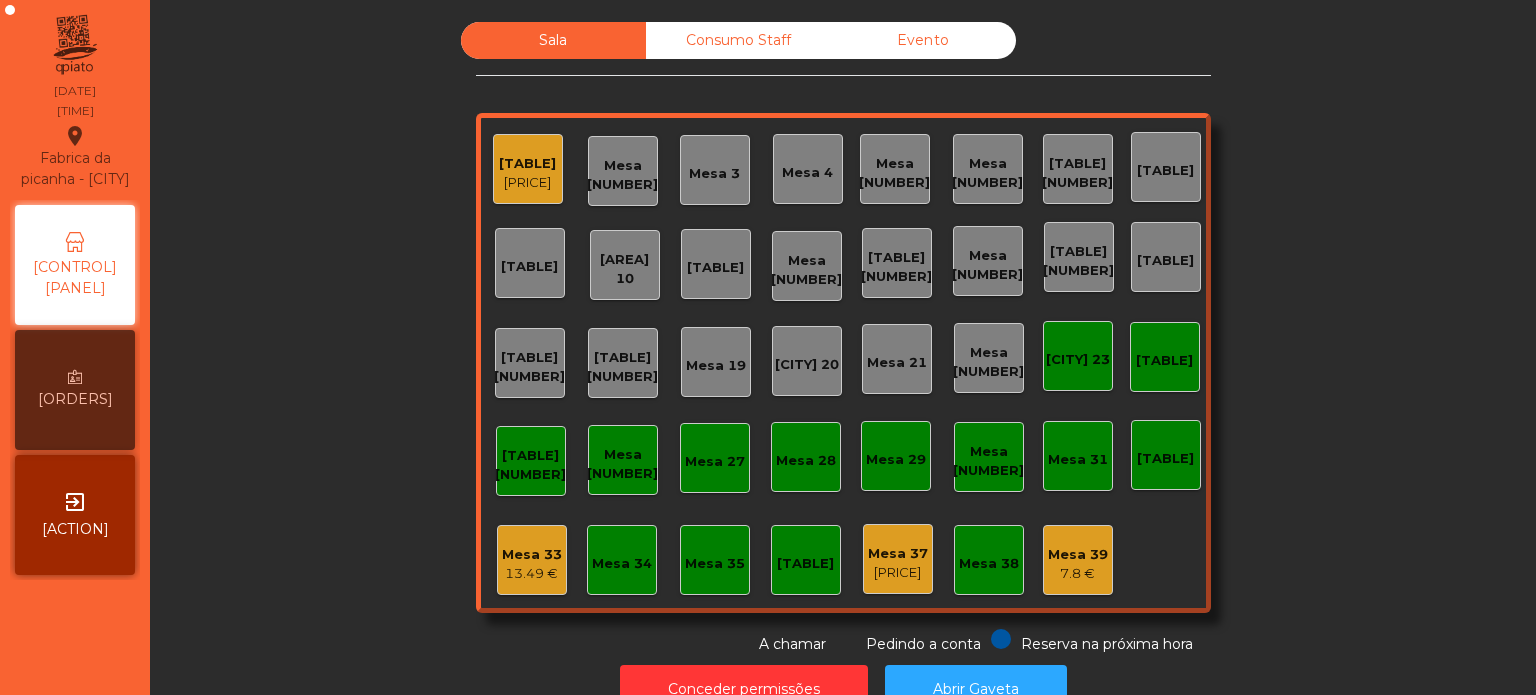 click on "13.49 €" at bounding box center (527, 183) 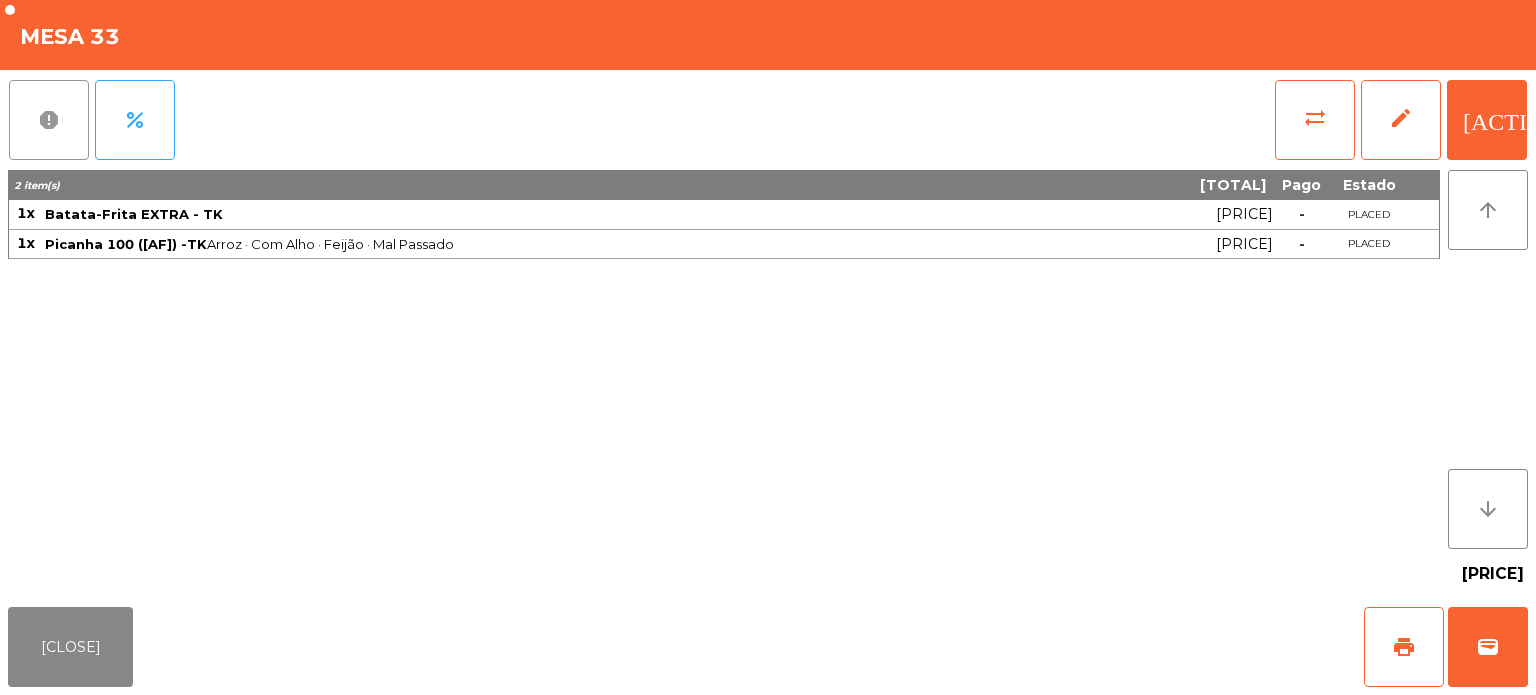 click on "report" at bounding box center (49, 120) 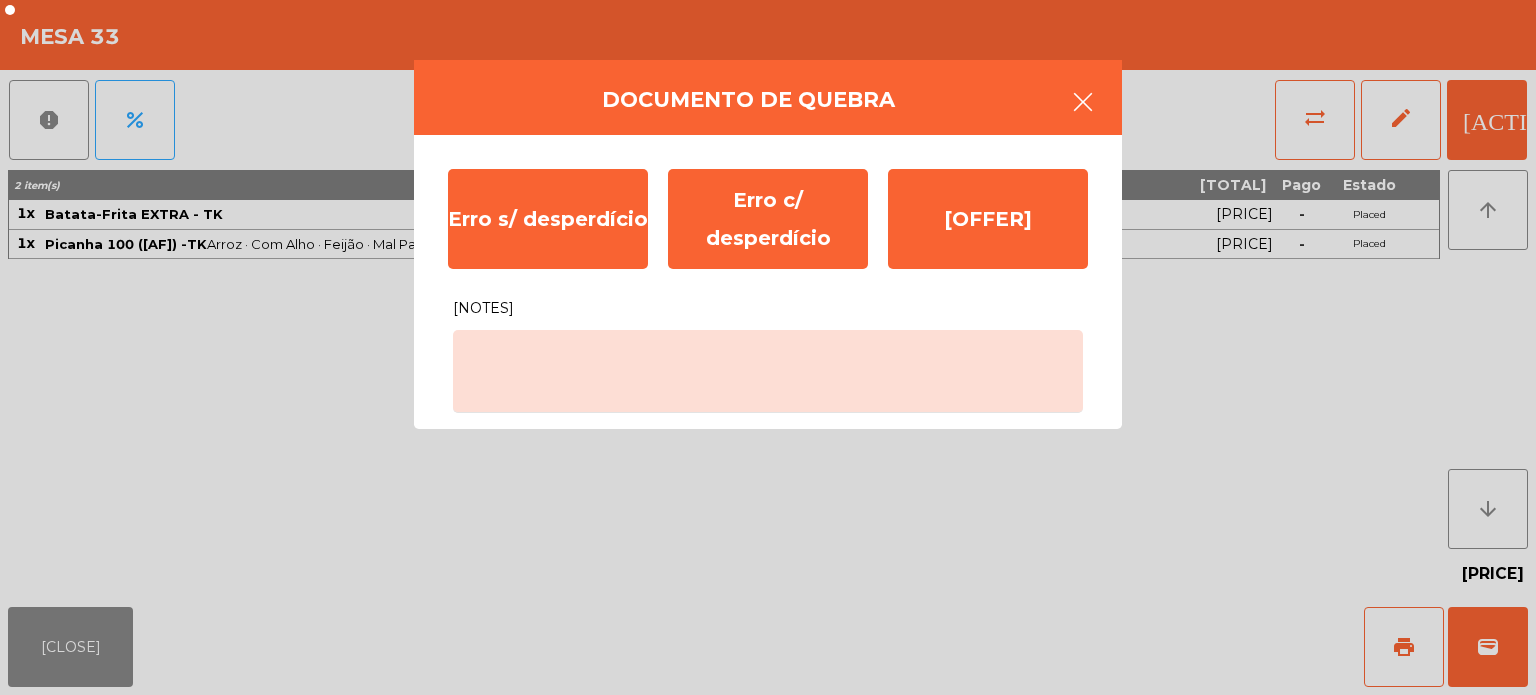 click at bounding box center [1083, 104] 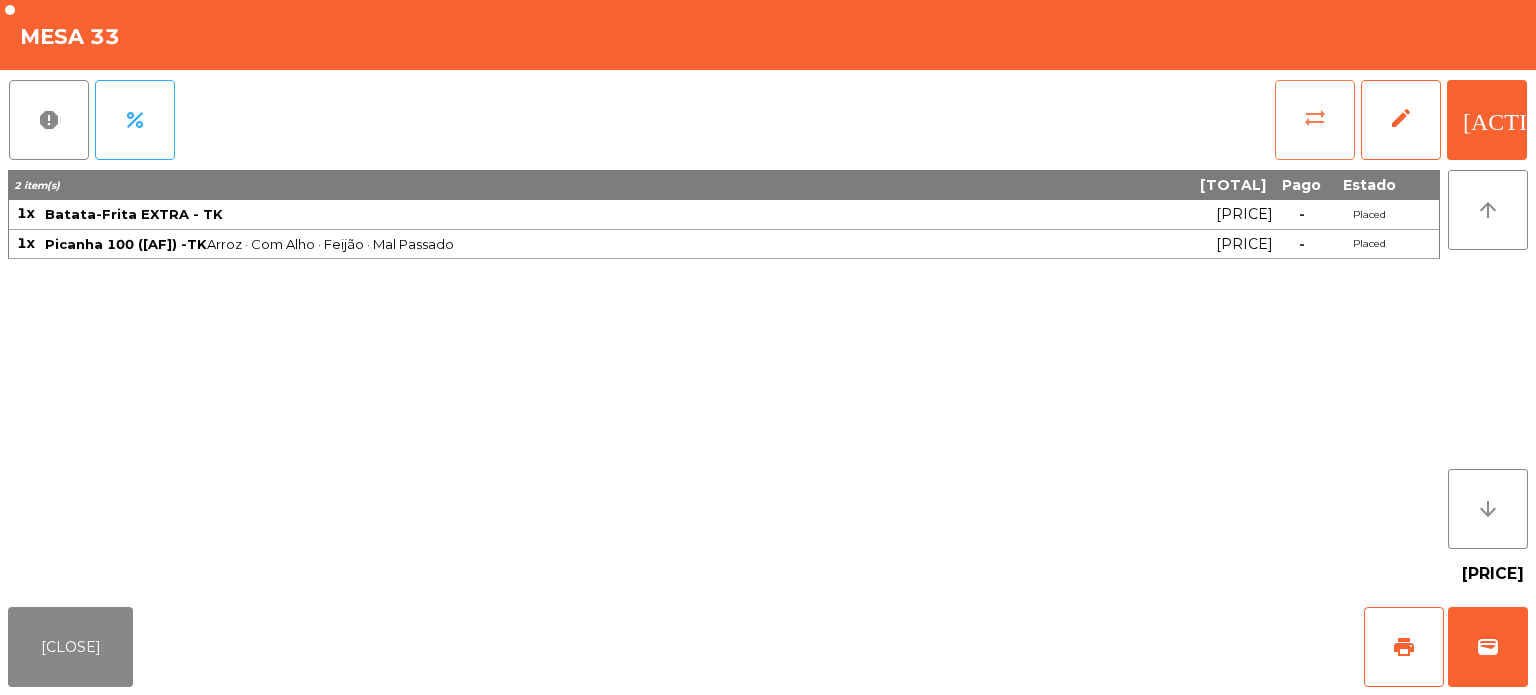 click on "sync_alt" at bounding box center [1315, 120] 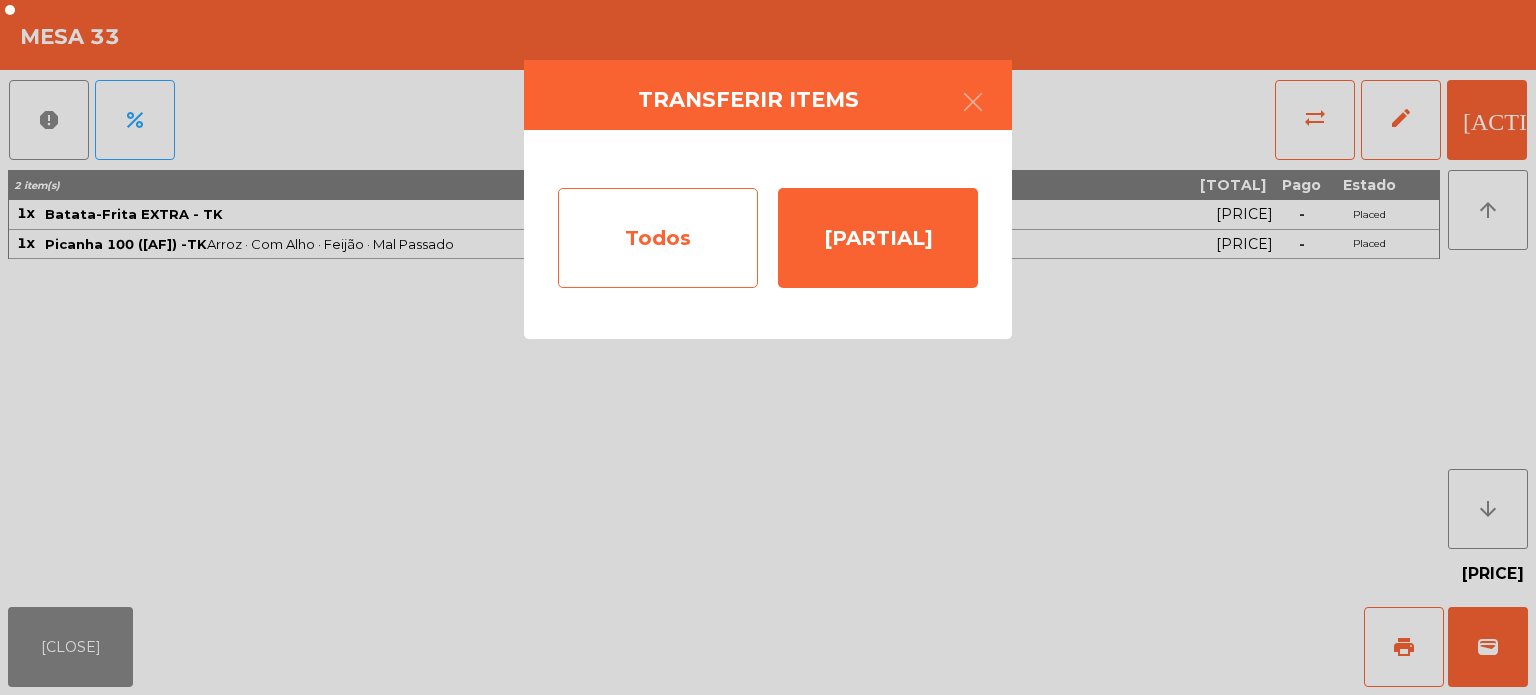 click on "Todos" at bounding box center (658, 238) 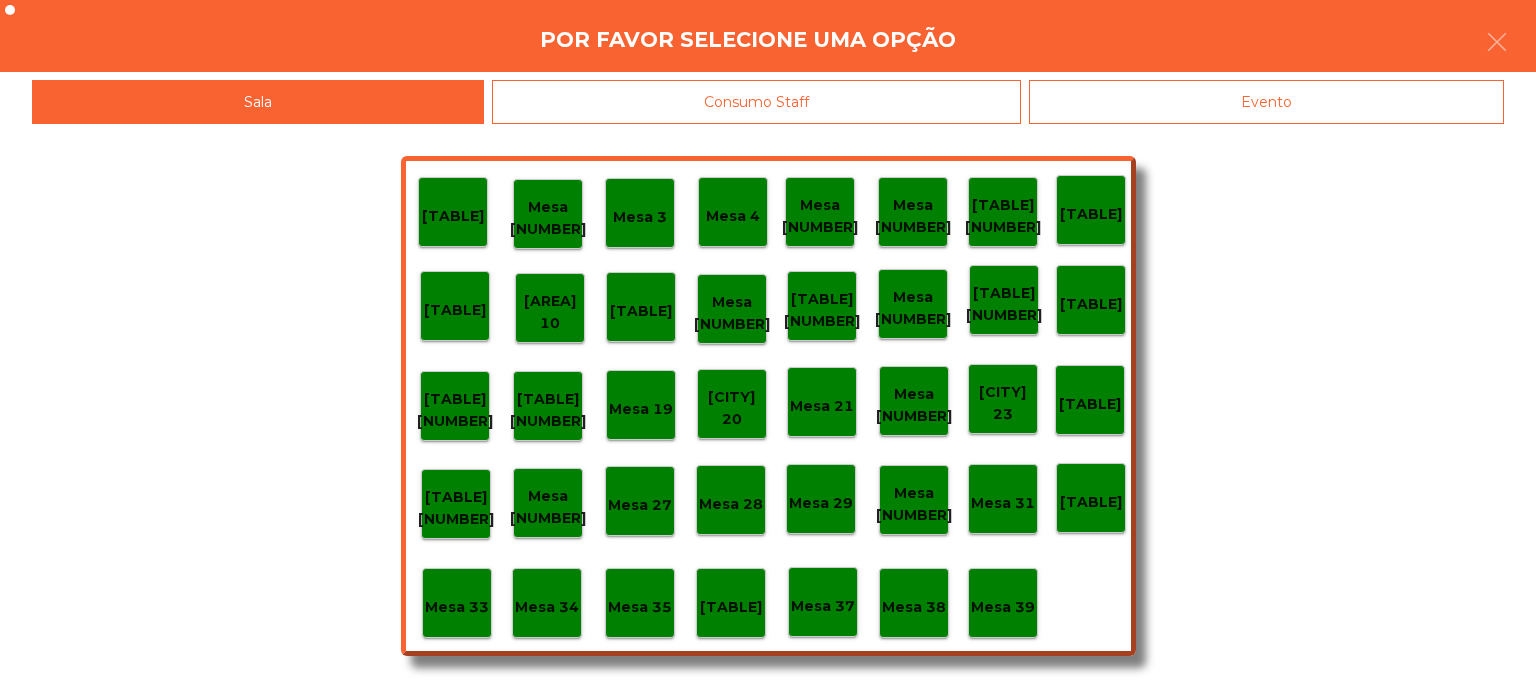 click on "Evento" at bounding box center (1266, 102) 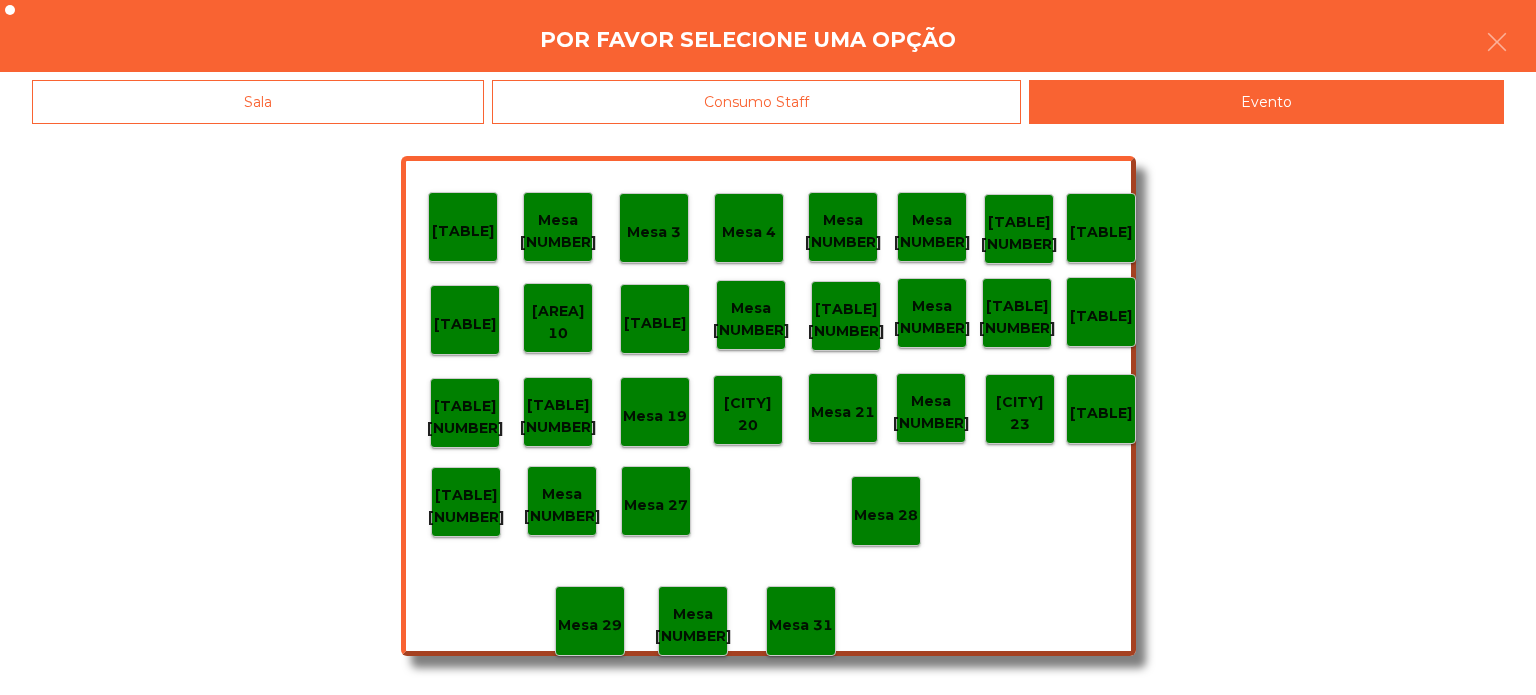 click on "Mesa 28" at bounding box center [463, 227] 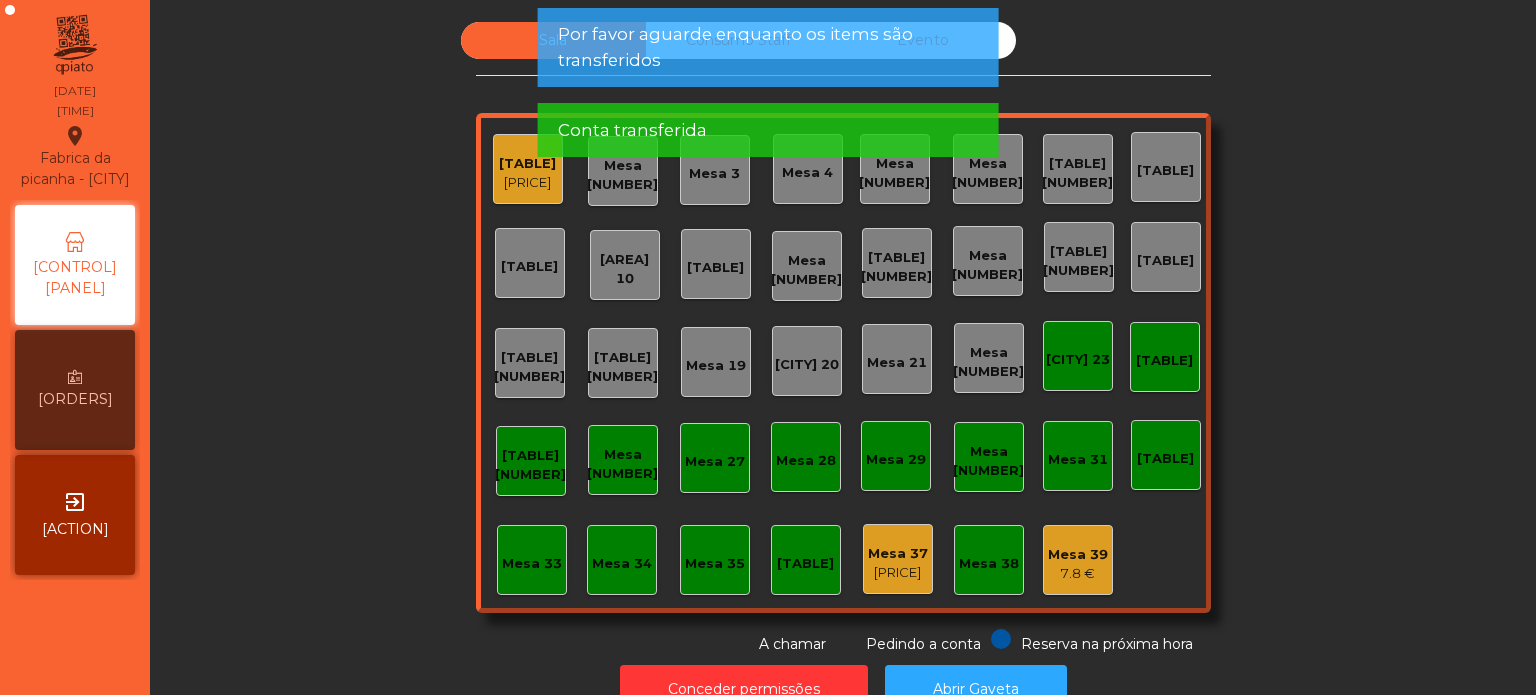 click on "Mesa 1 [PRICE]" at bounding box center [528, 169] 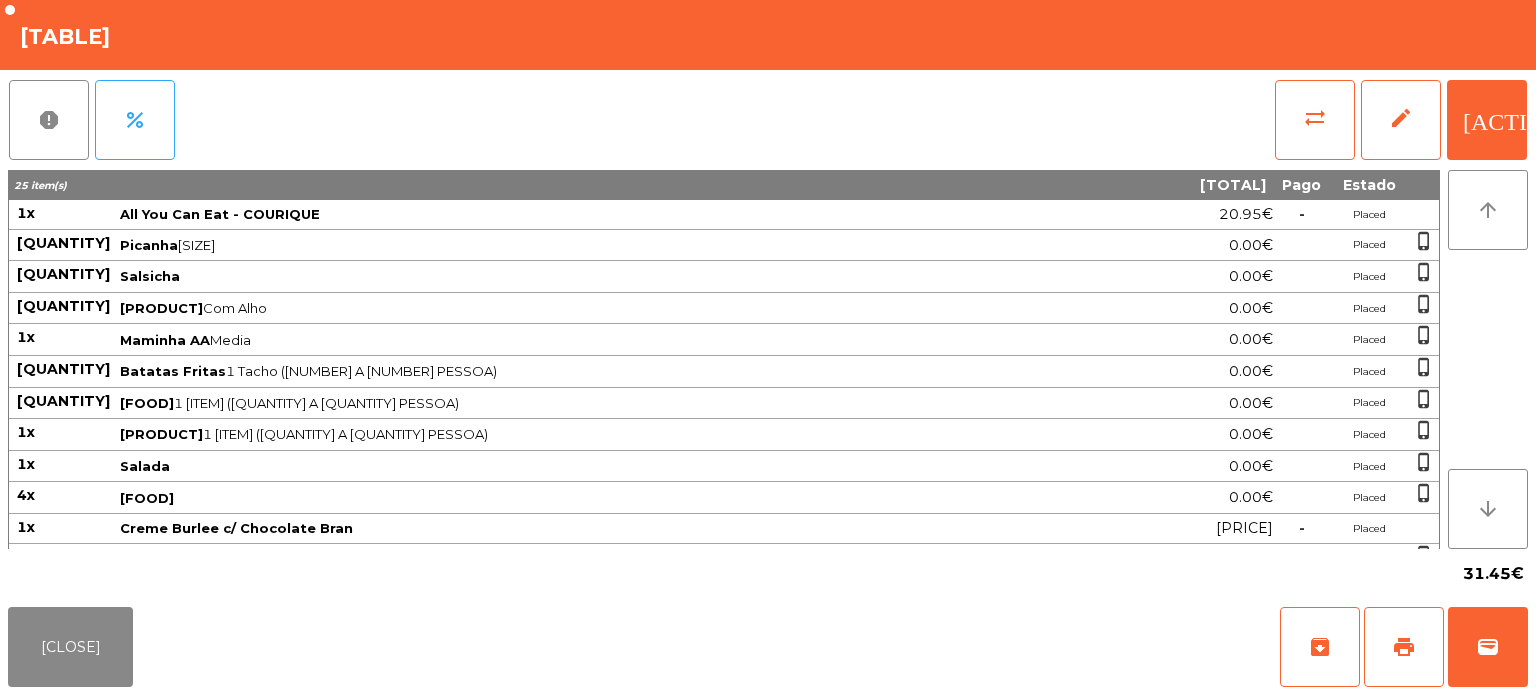 scroll, scrollTop: 81, scrollLeft: 0, axis: vertical 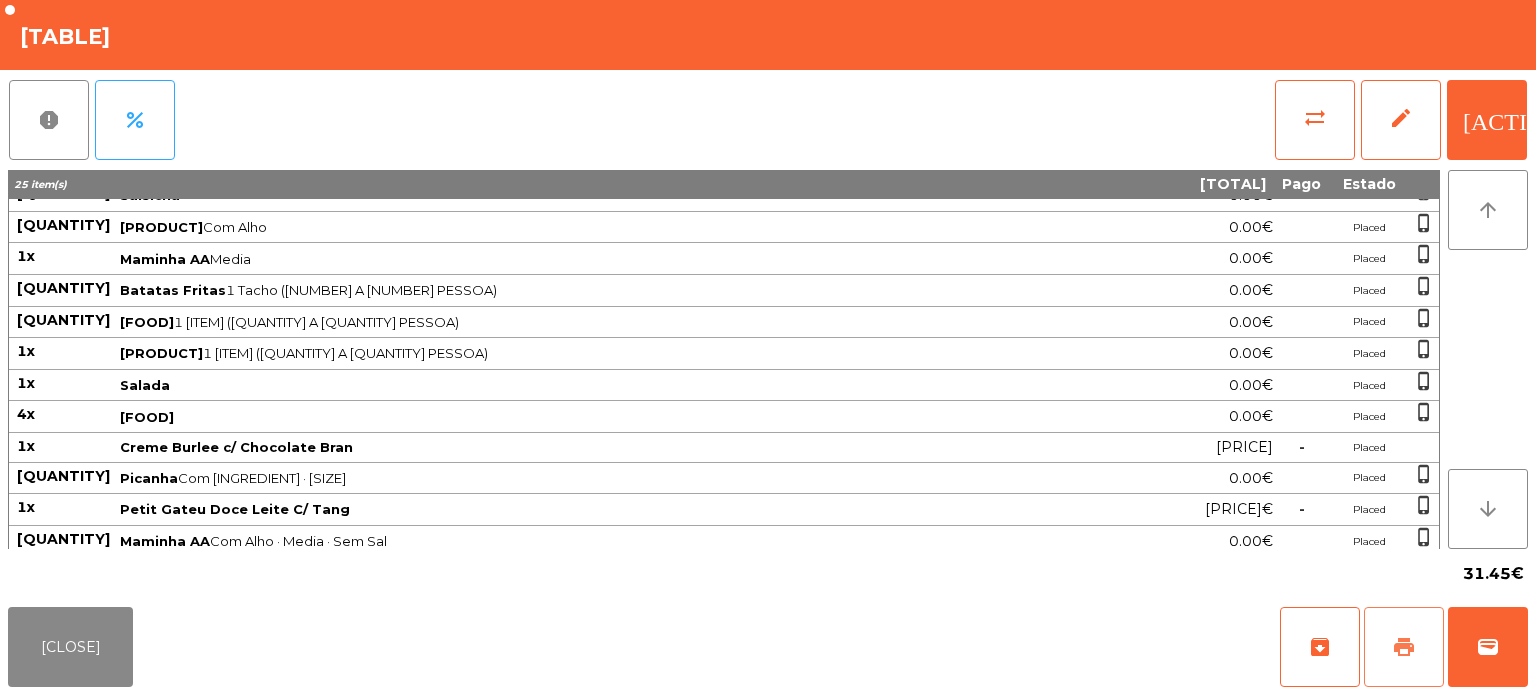 click on "print" at bounding box center (1320, 647) 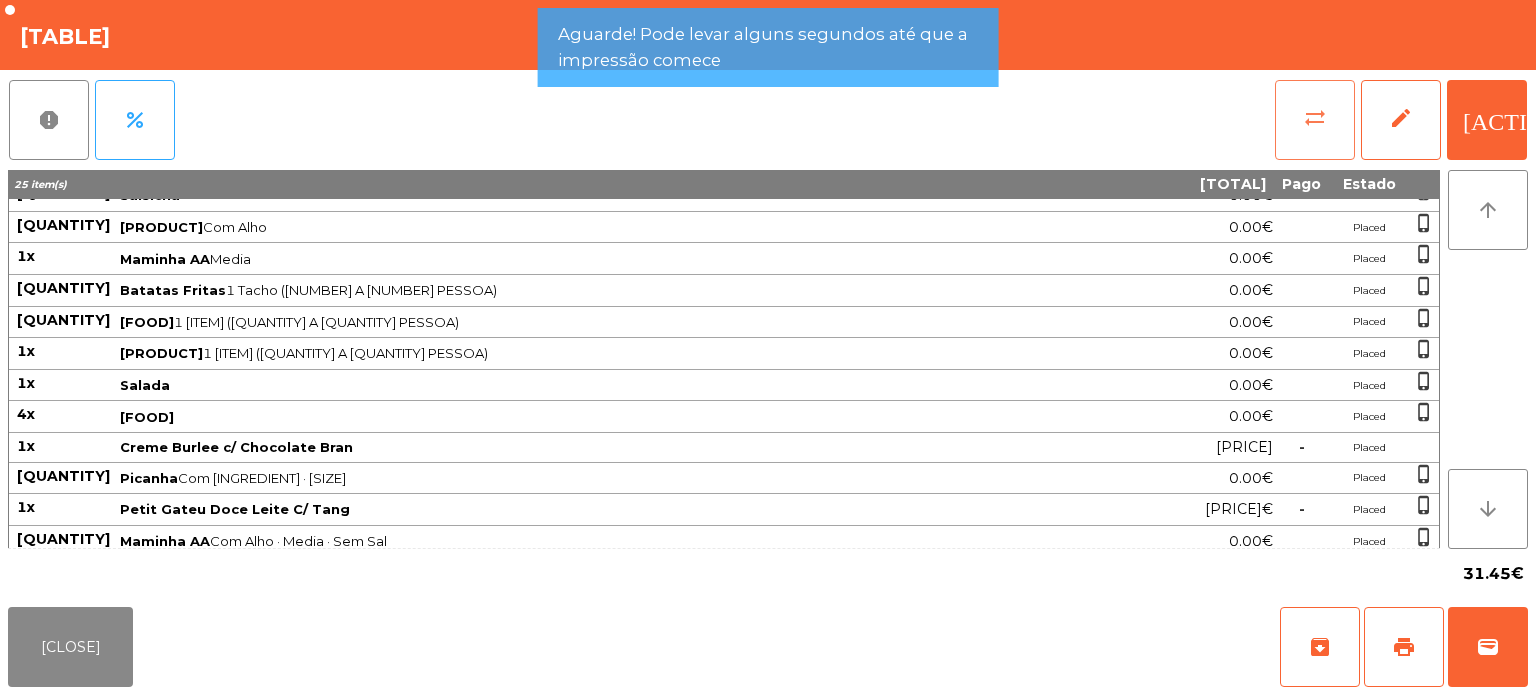 click on "sync_alt" at bounding box center (1315, 120) 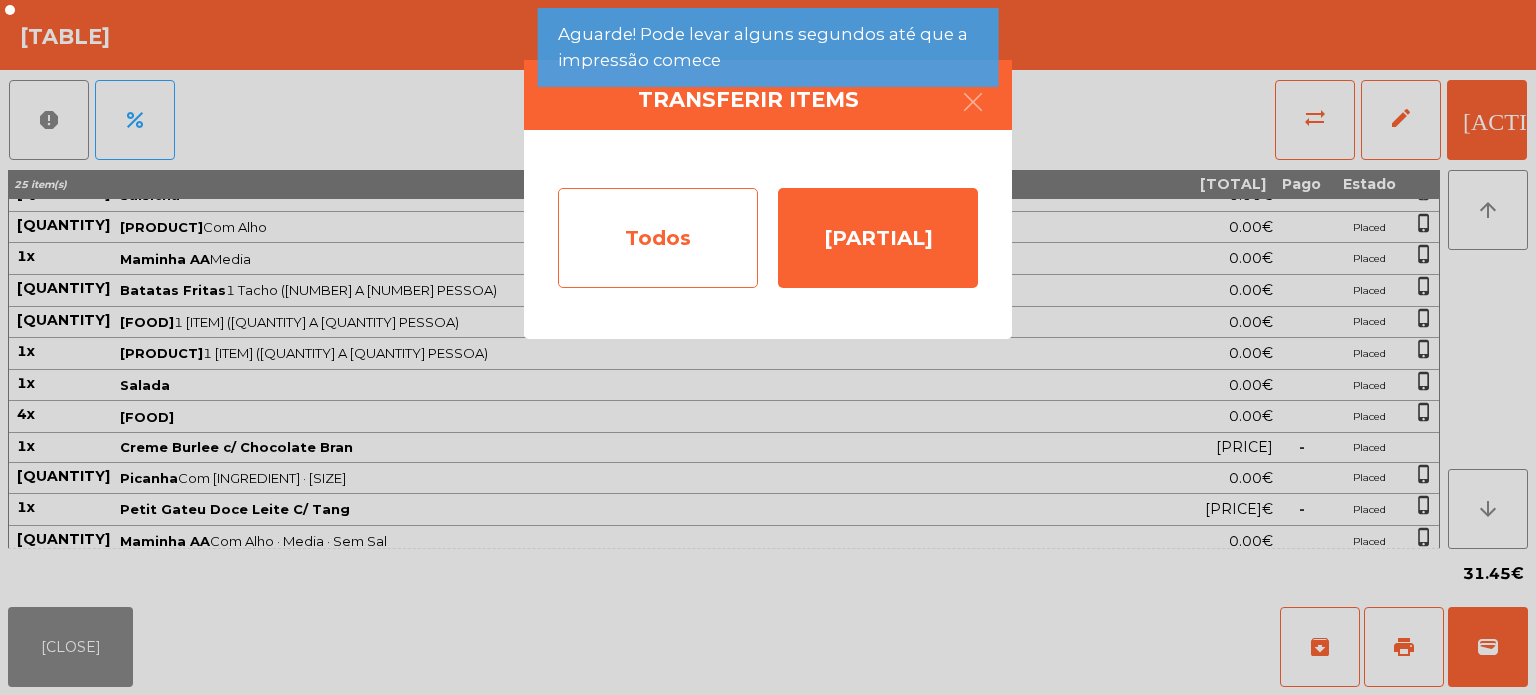 click on "Todos" at bounding box center (658, 238) 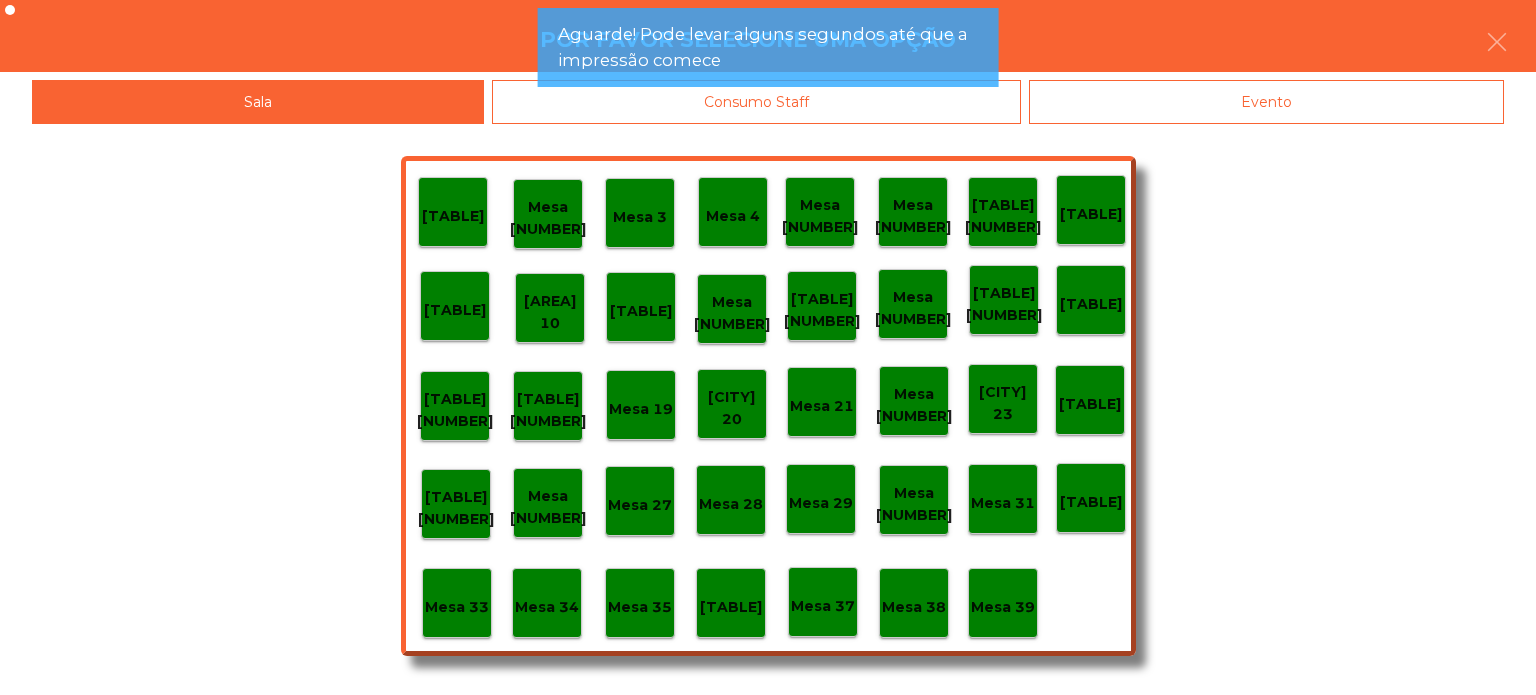 click on "Mesa 39" at bounding box center [1003, 603] 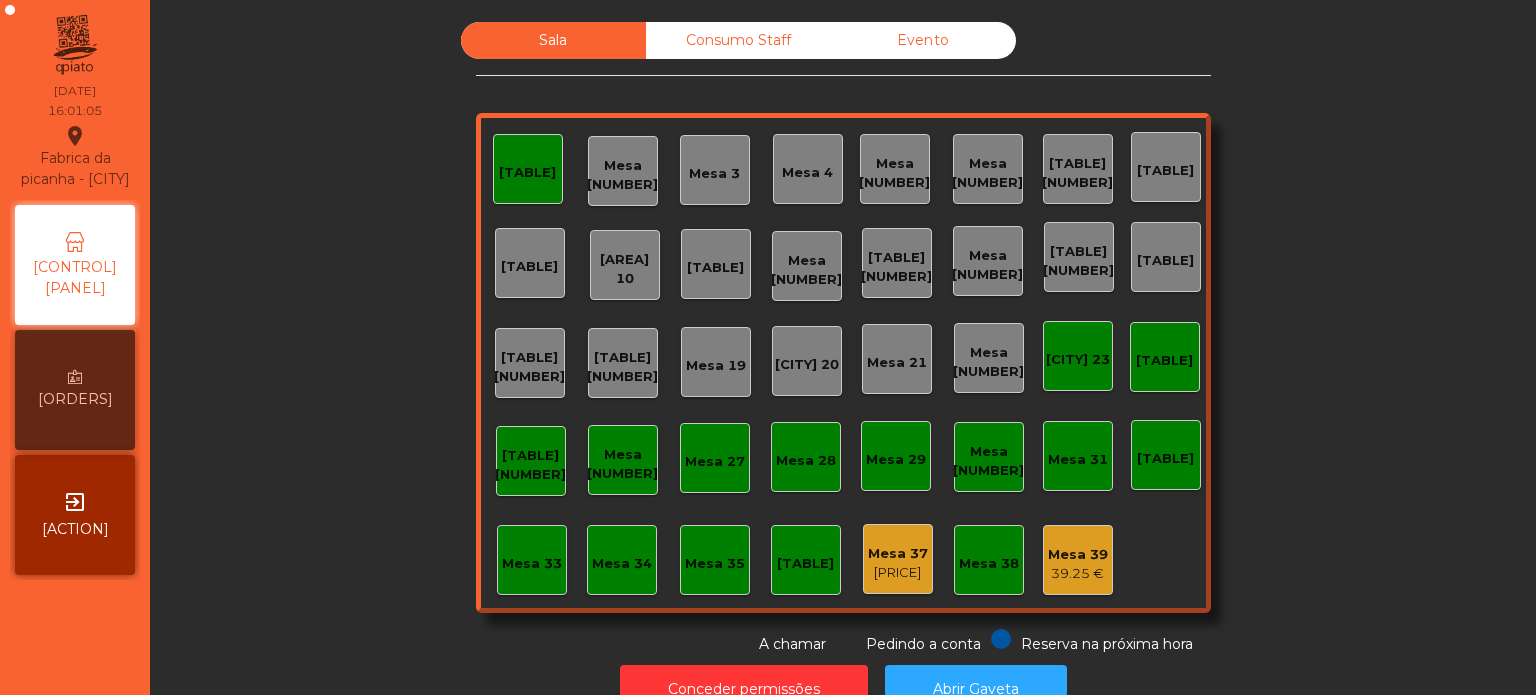 click on "[TABLE]" at bounding box center (528, 169) 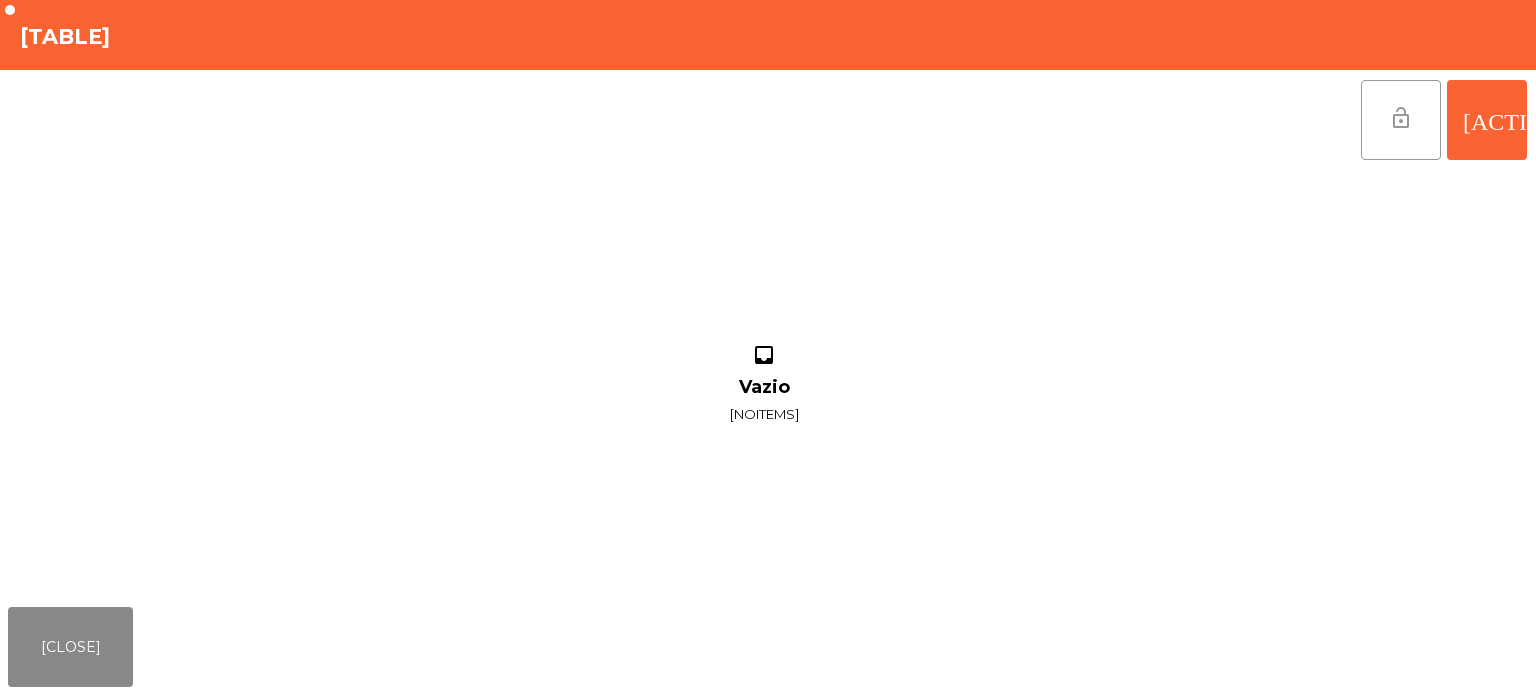 click on "lock_open" at bounding box center [1401, 120] 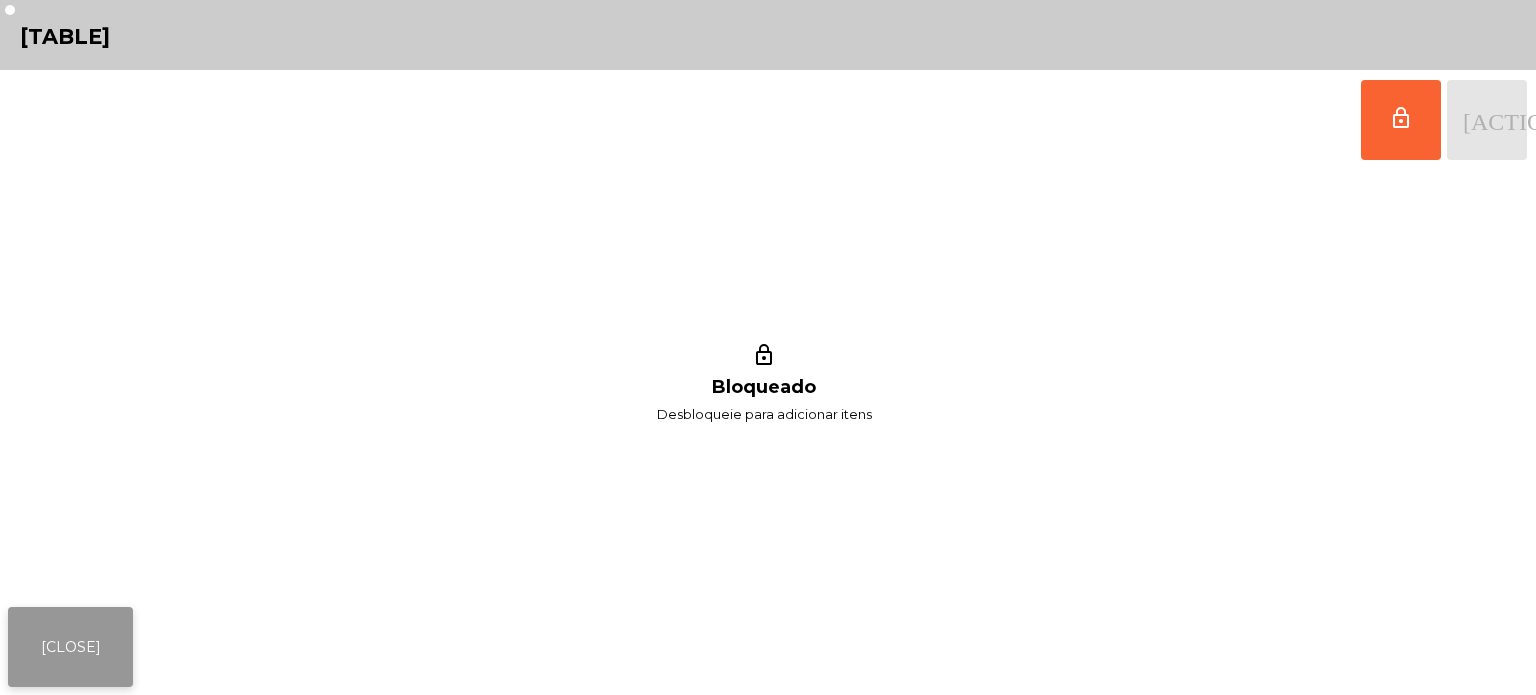 click on "[CLOSE]" at bounding box center [70, 647] 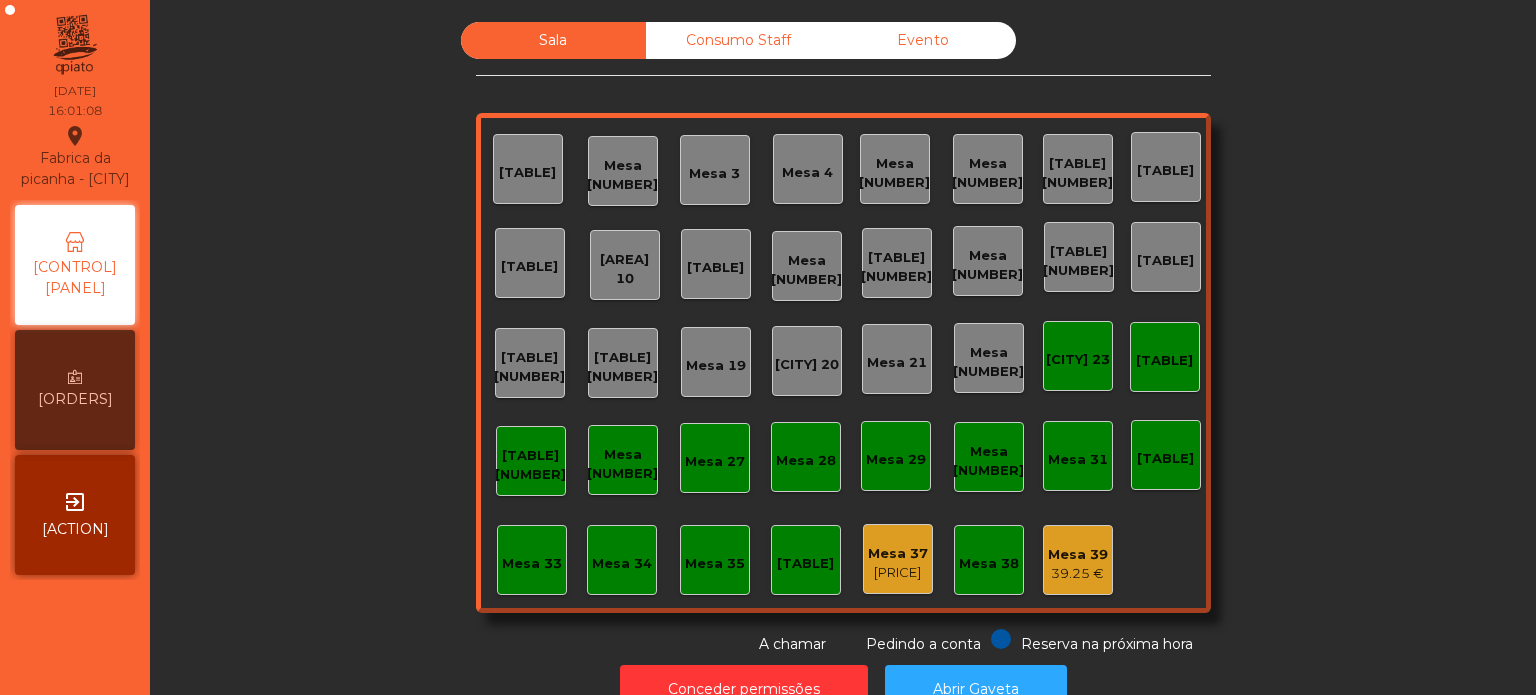 click on "39.25 €" at bounding box center (898, 573) 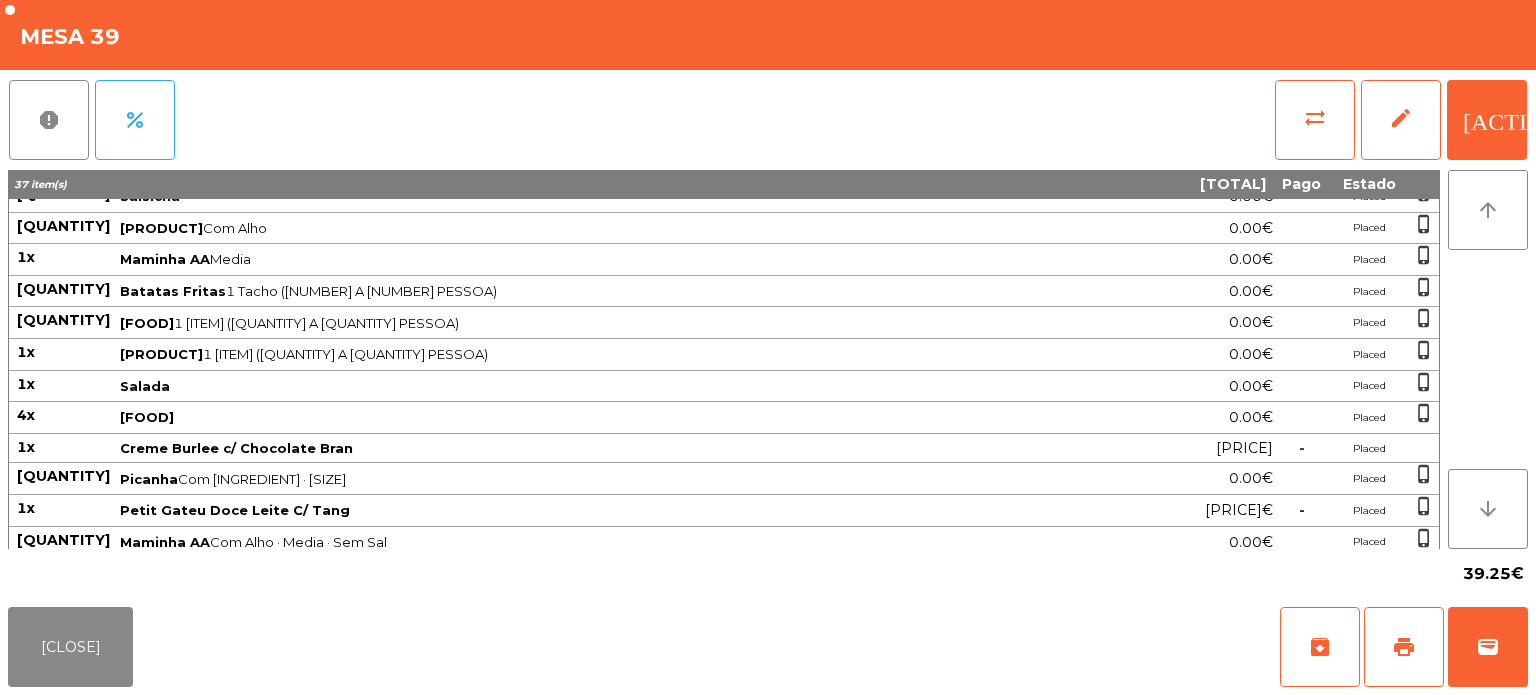 scroll, scrollTop: 0, scrollLeft: 0, axis: both 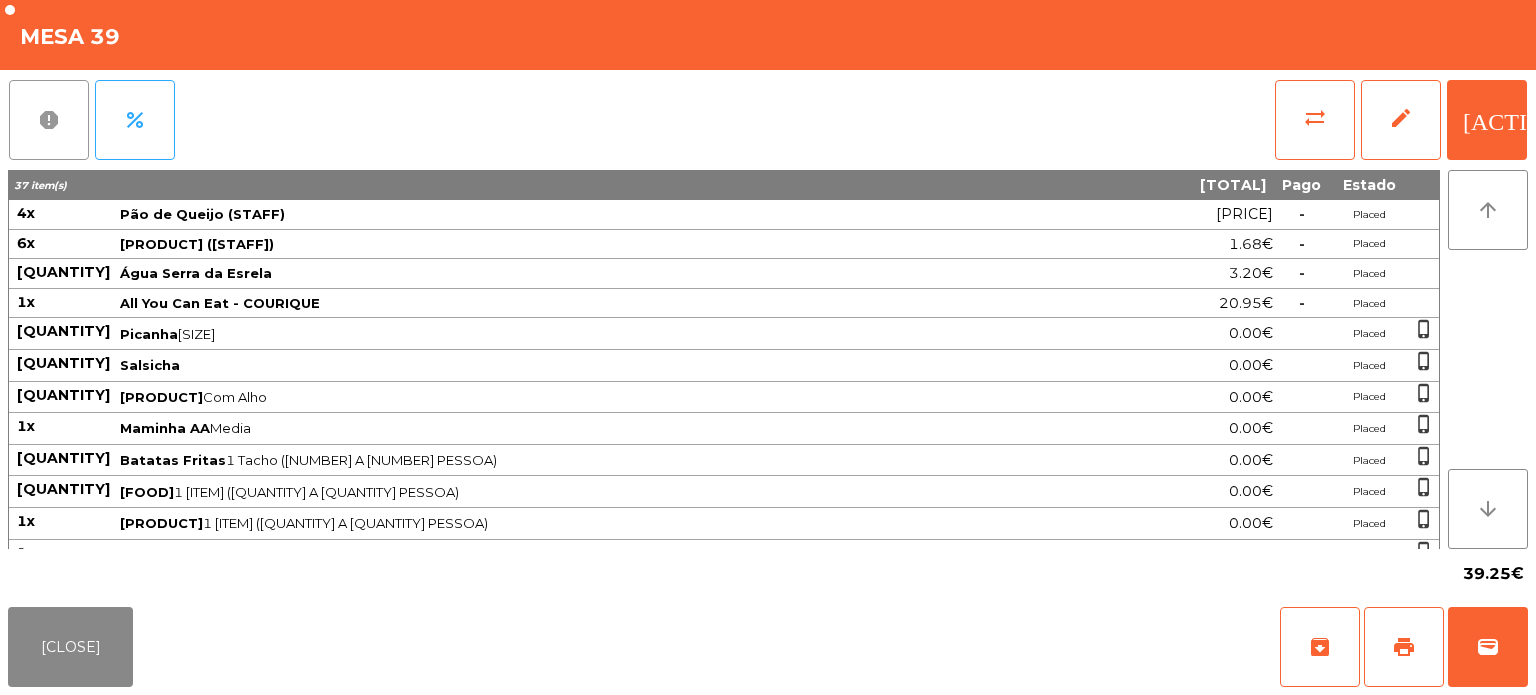 click on "report" at bounding box center (49, 120) 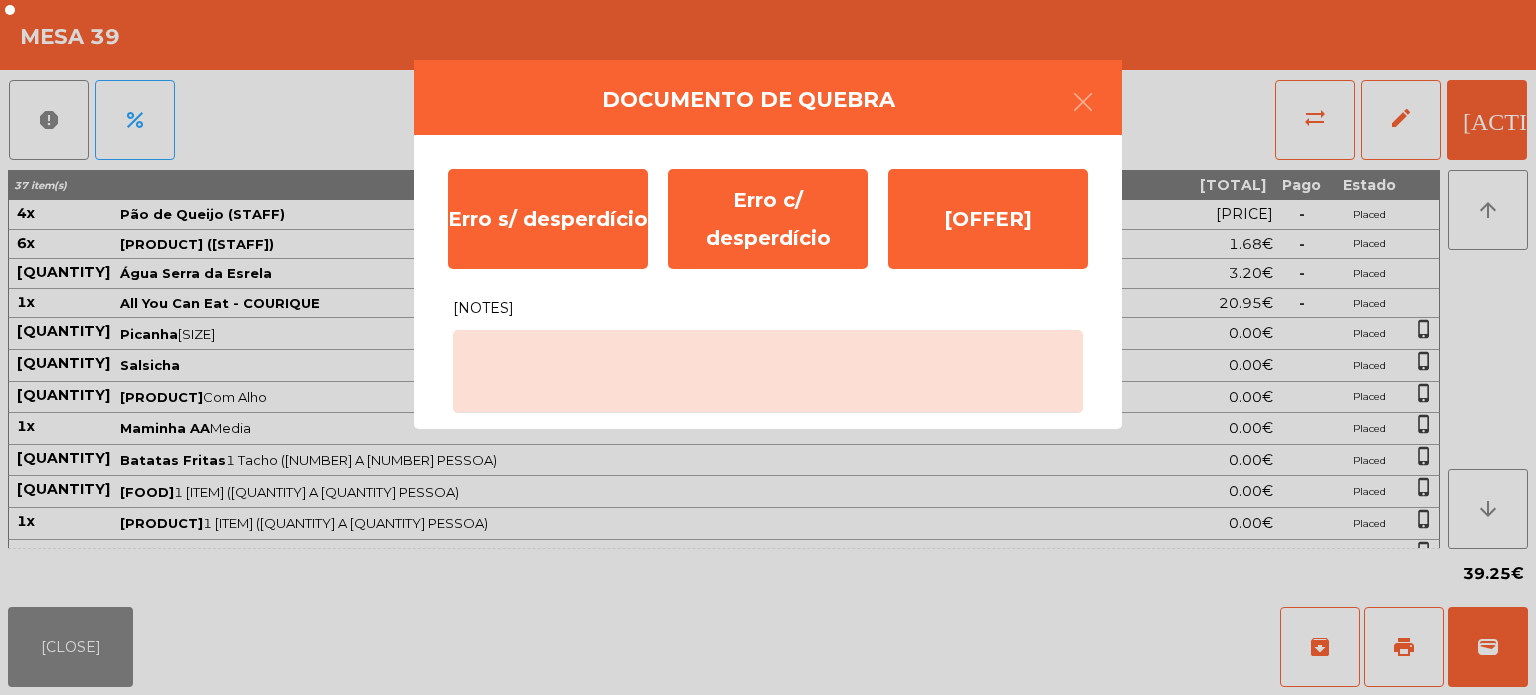 click on "[ERROR] [ERROR] [OFFER] [NOTES]" at bounding box center (768, 282) 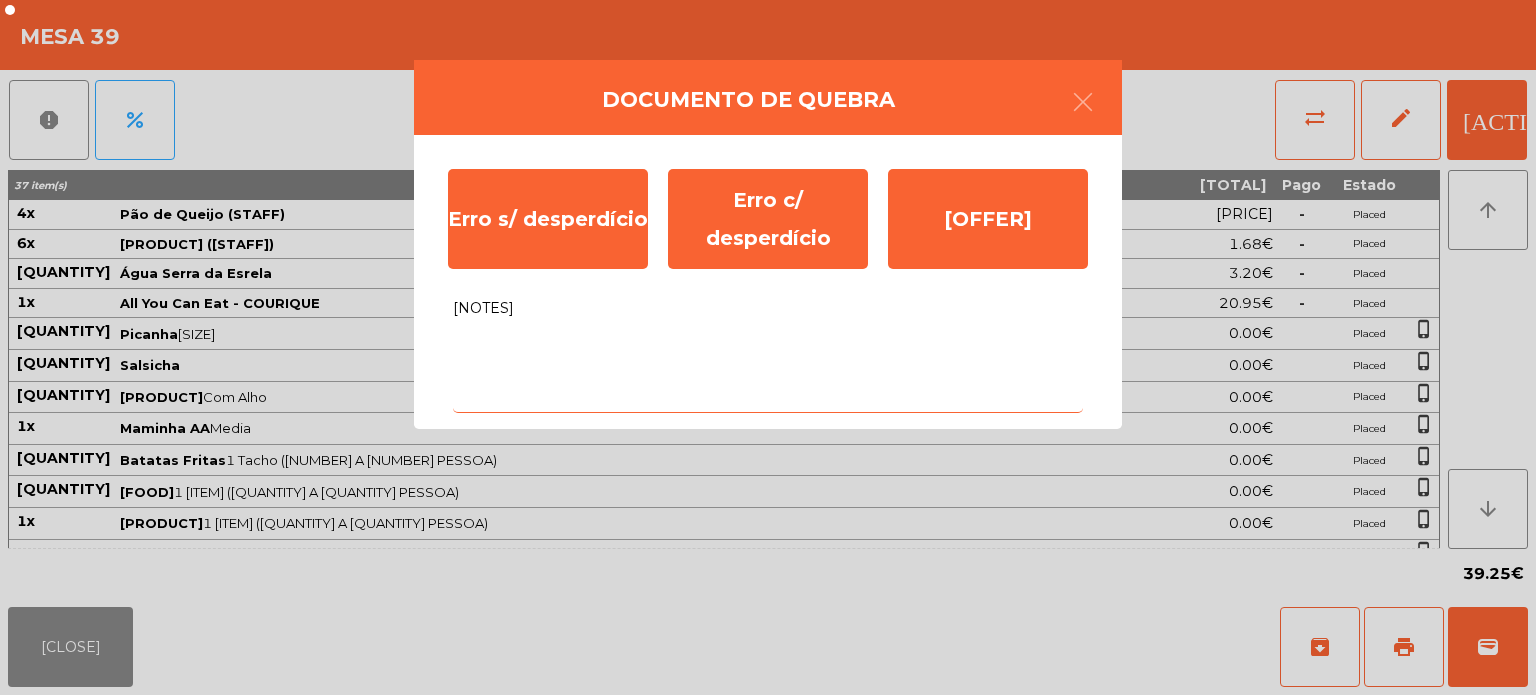 click on "[NOTES]" at bounding box center [768, 371] 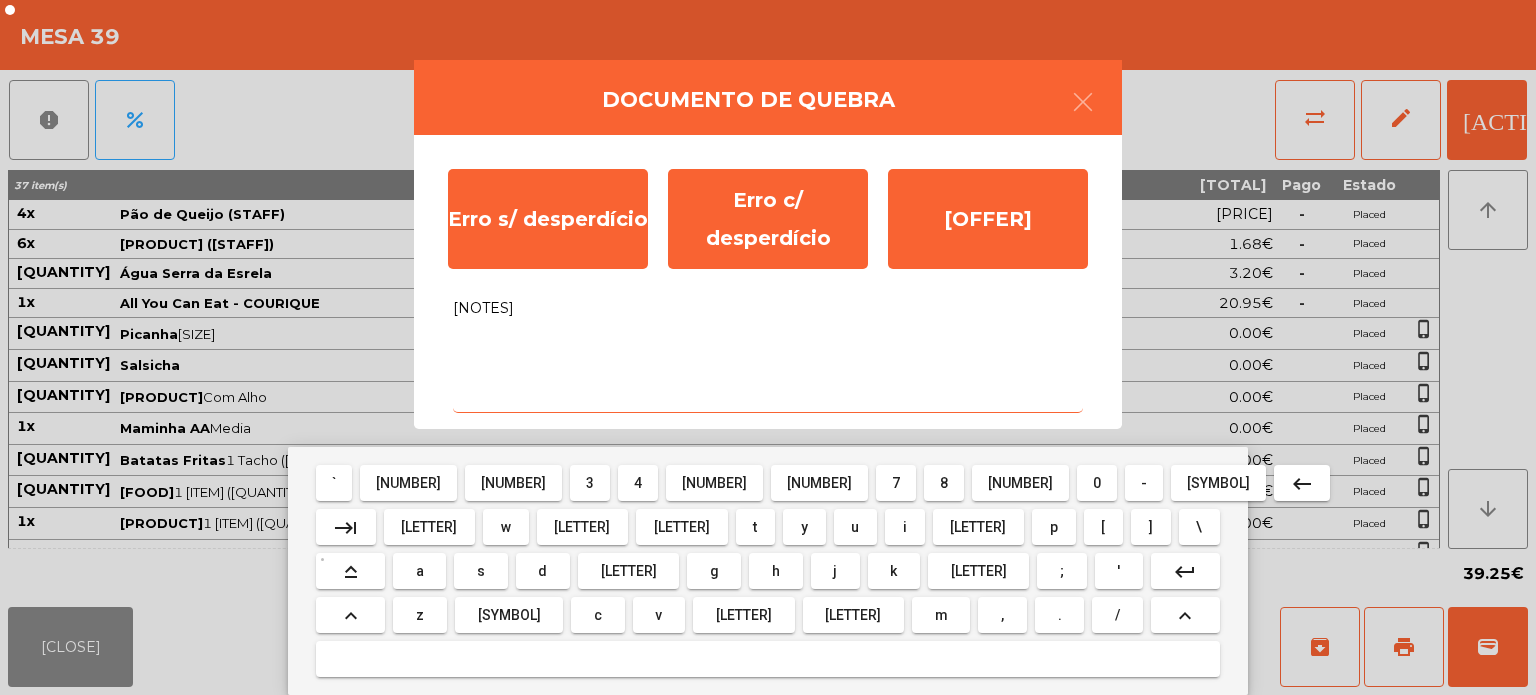 click on "g" at bounding box center [334, 483] 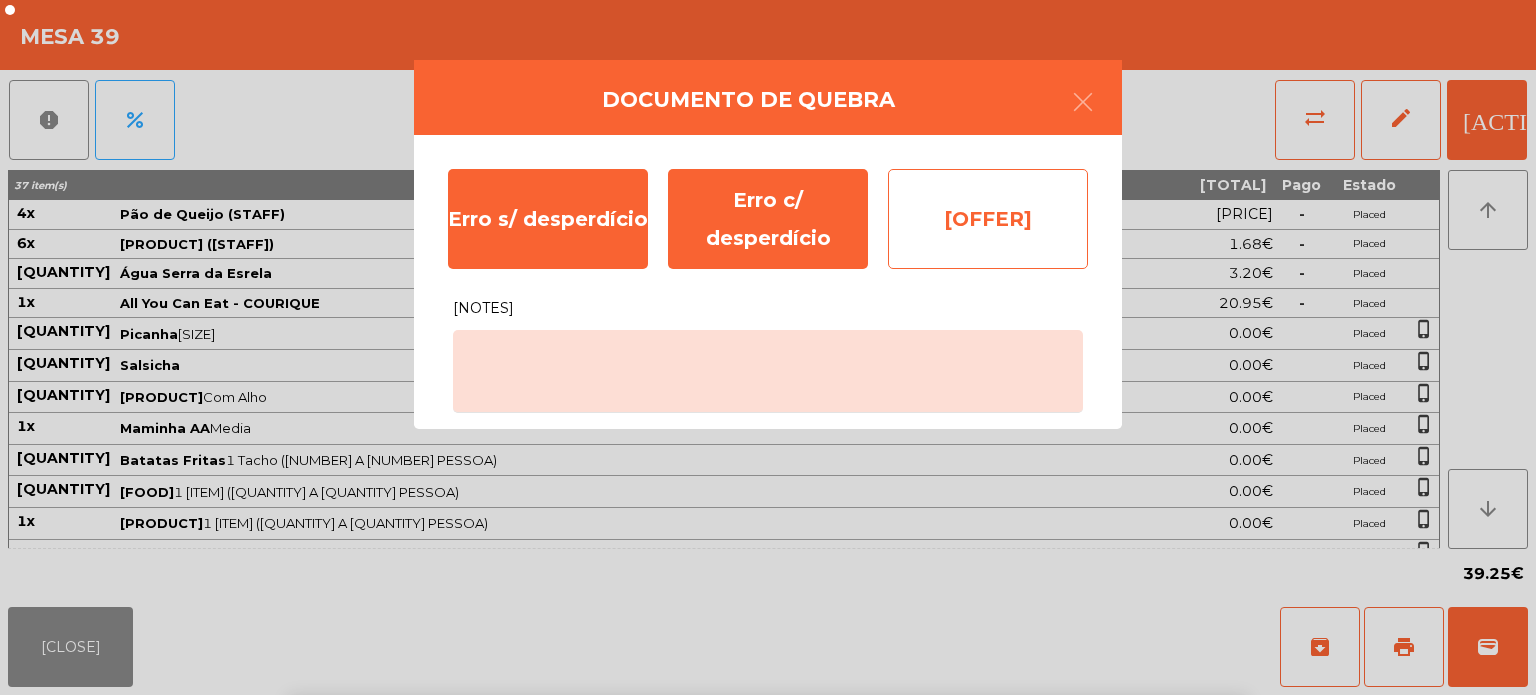 click on "[OFFER]" at bounding box center [988, 219] 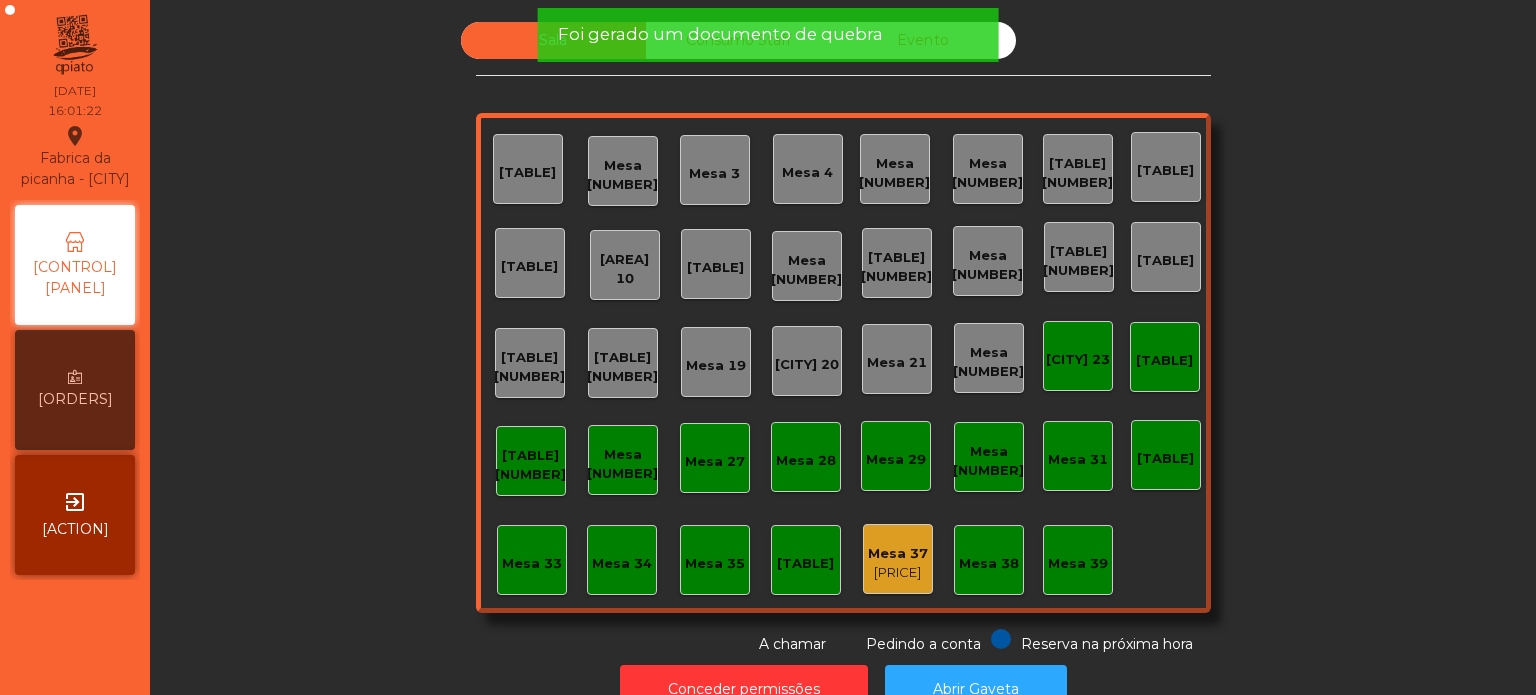 click on "Foi gerado um documento de quebra" at bounding box center [720, 34] 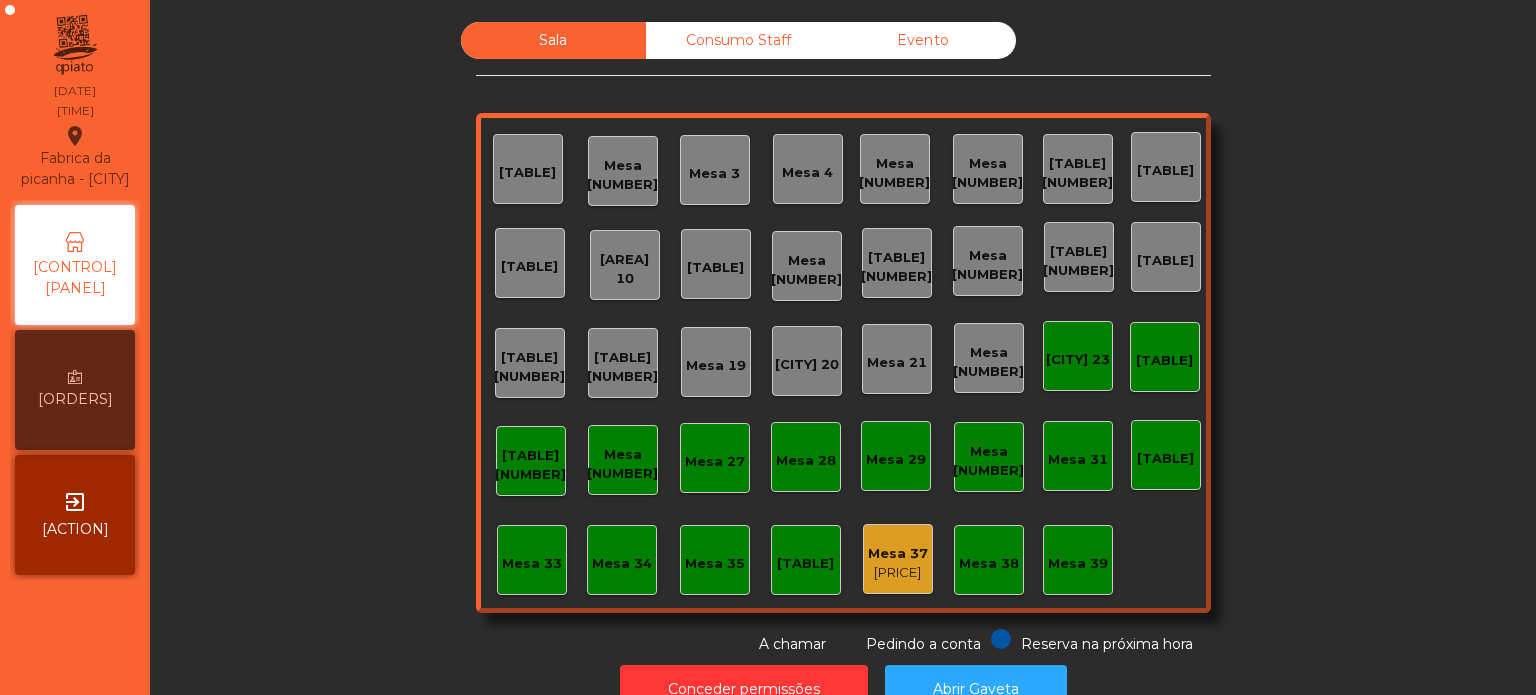 click on "Consumo Staff" at bounding box center (738, 40) 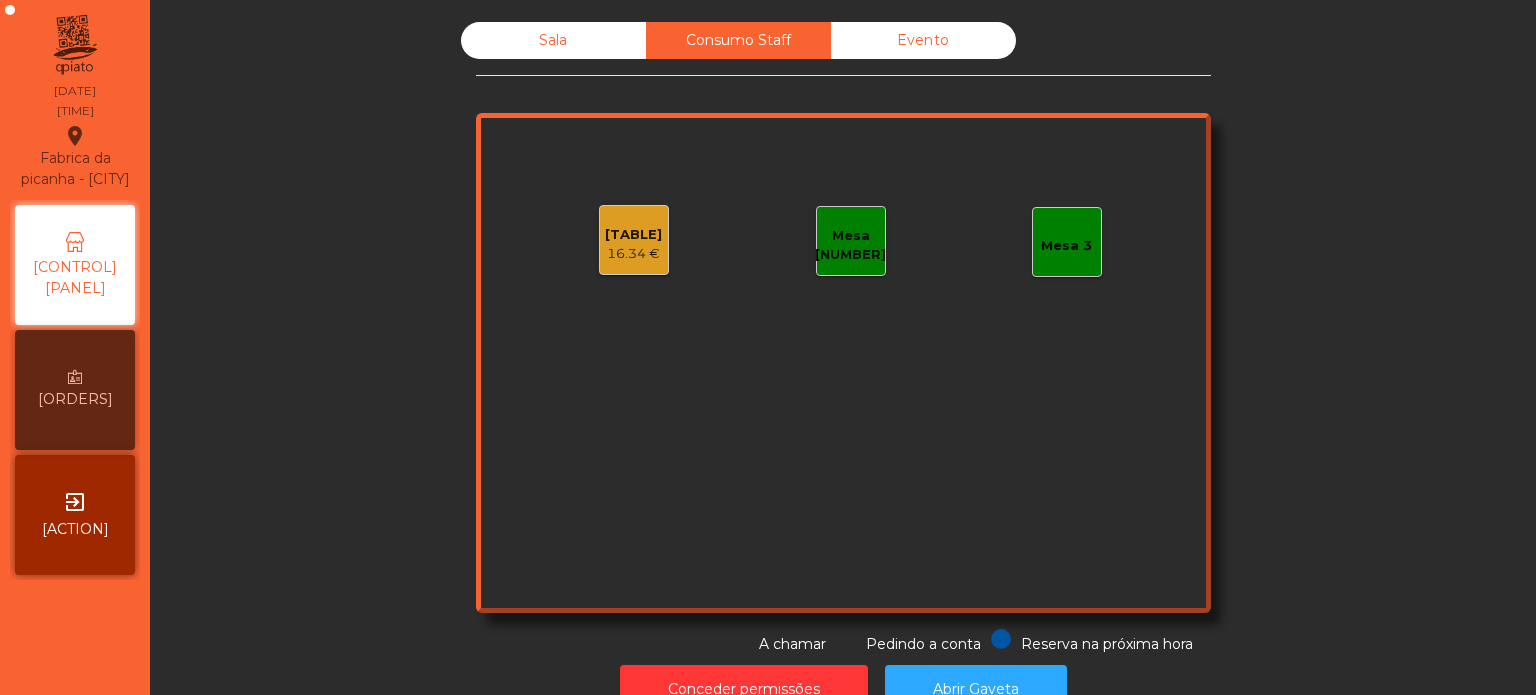 click on "Consumo Staff" at bounding box center [738, 40] 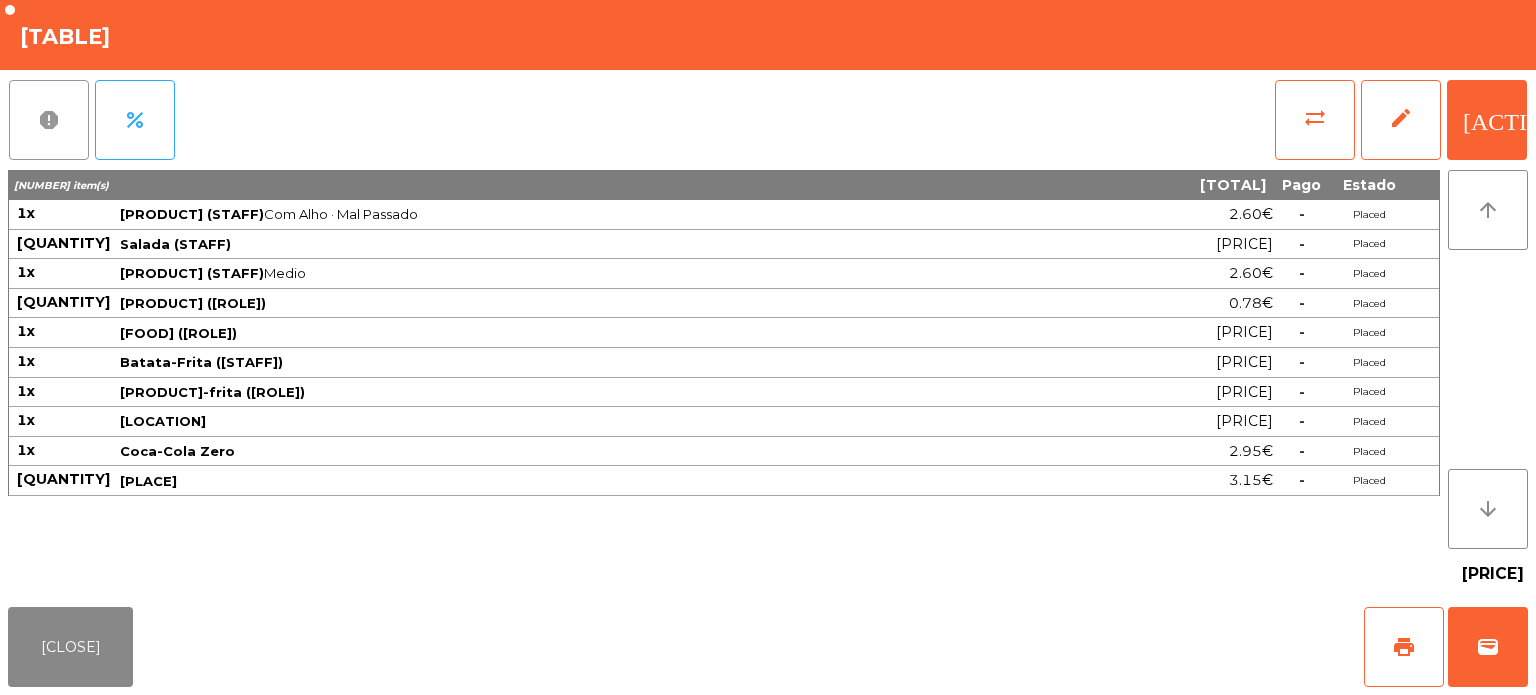 click on "report" at bounding box center (49, 120) 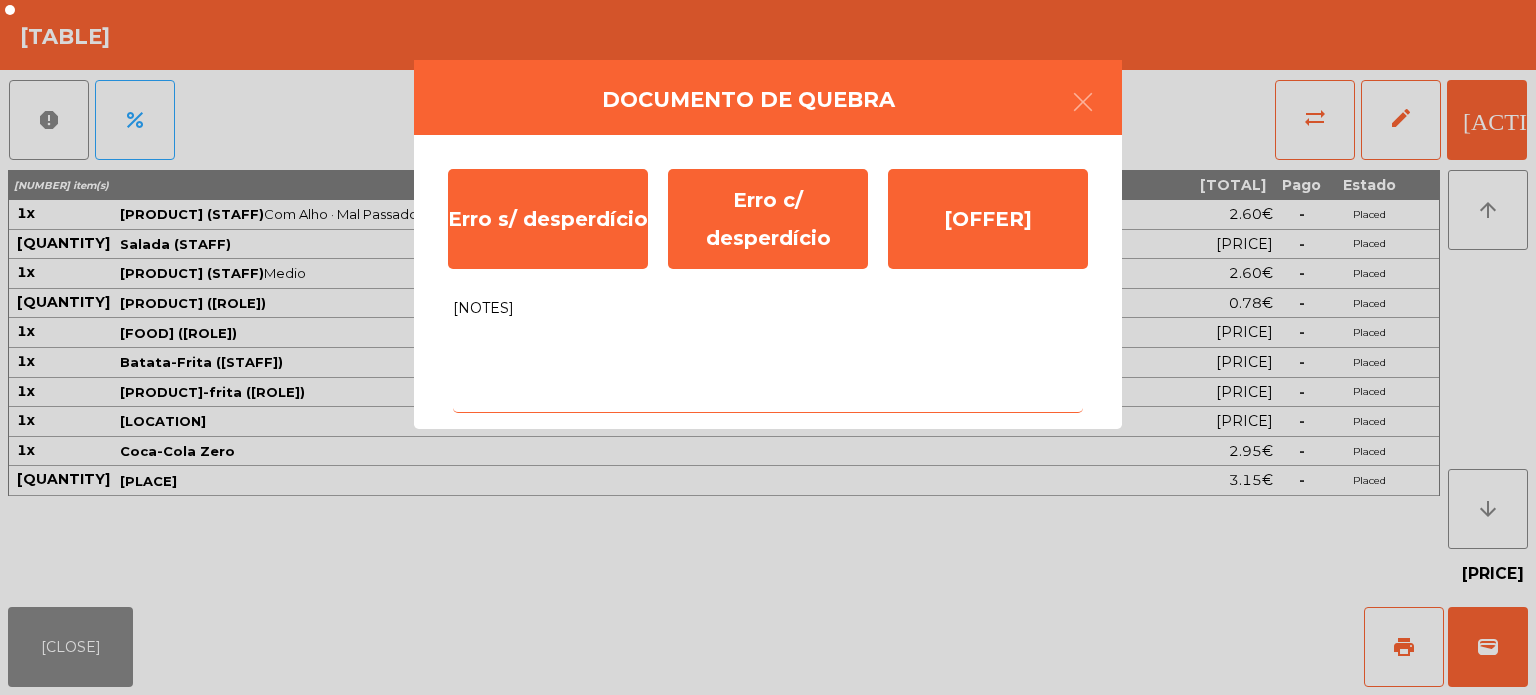 click on "[NOTES]" at bounding box center (768, 371) 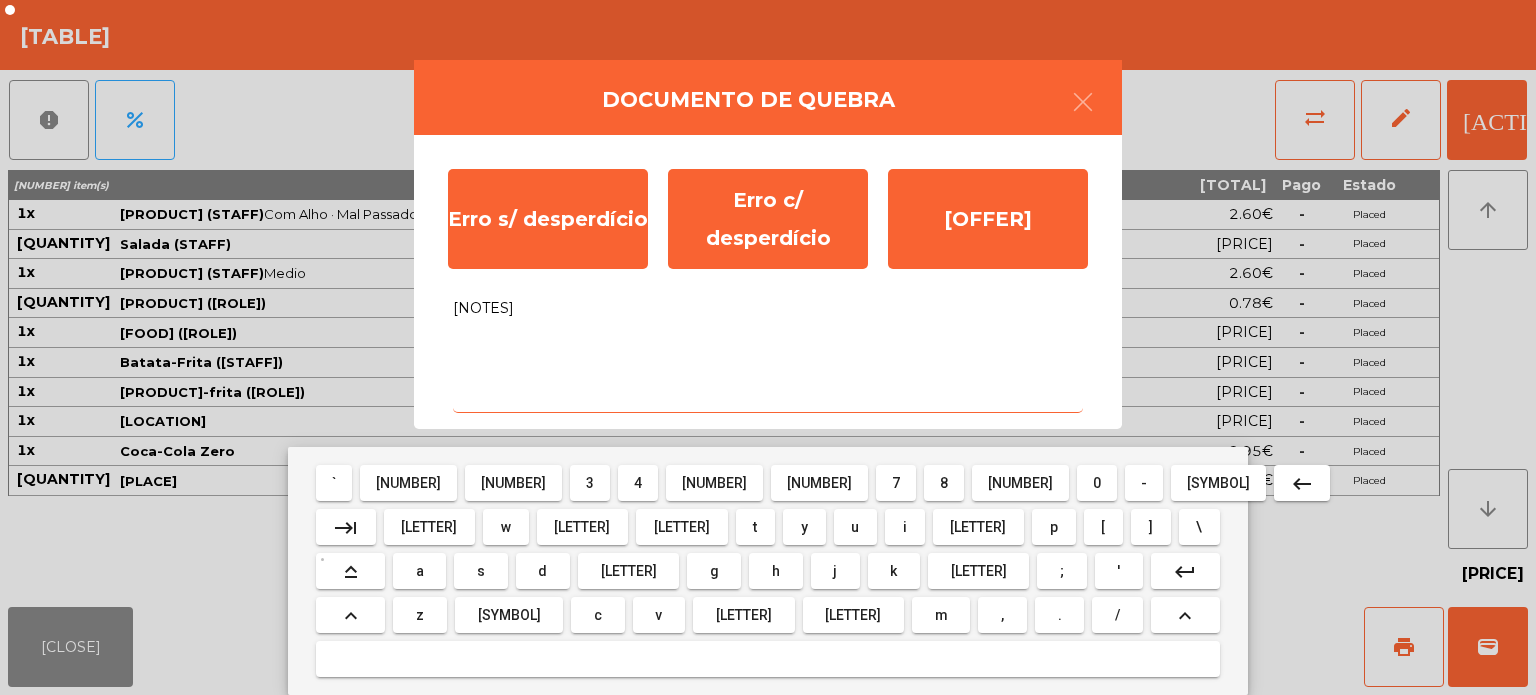 click on "s" at bounding box center [334, 483] 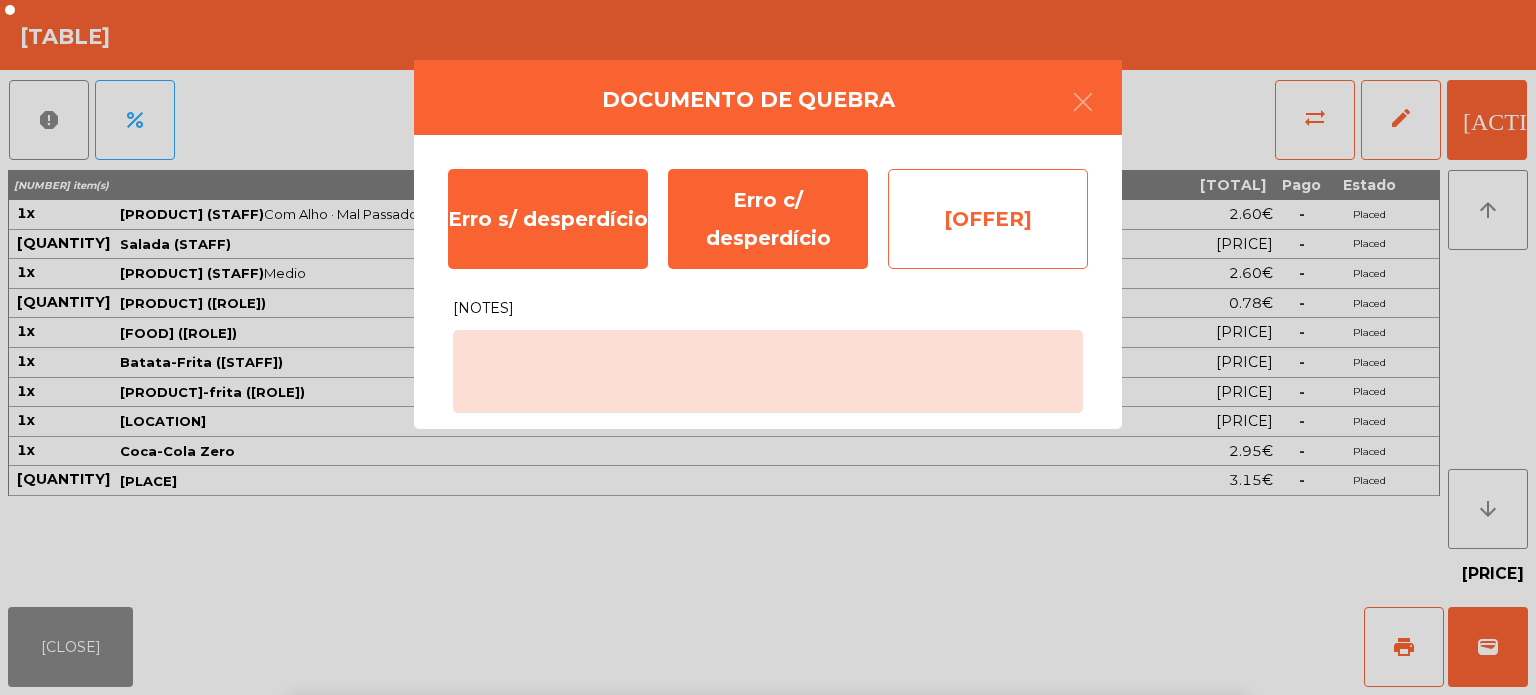 click on "[OFFER]" at bounding box center [988, 219] 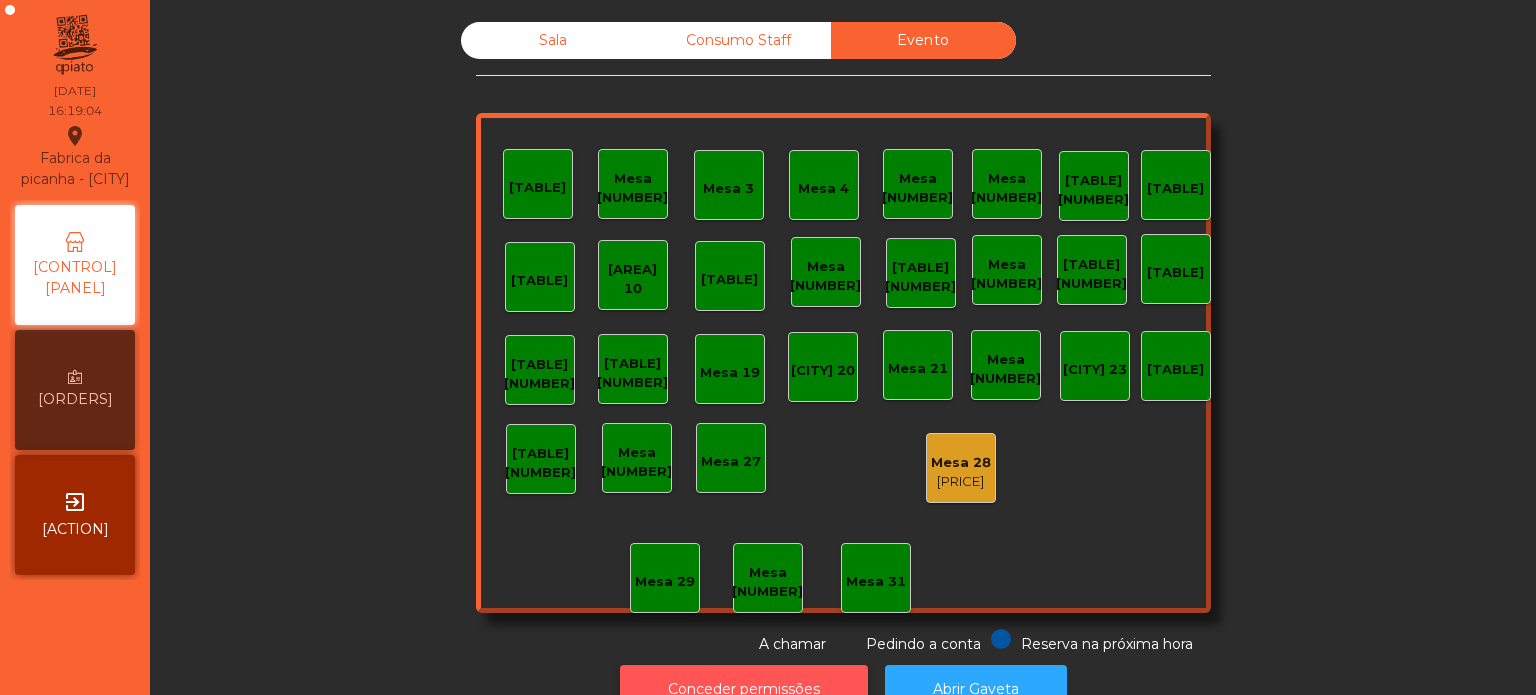 click on "Conceder permissões" at bounding box center [744, 689] 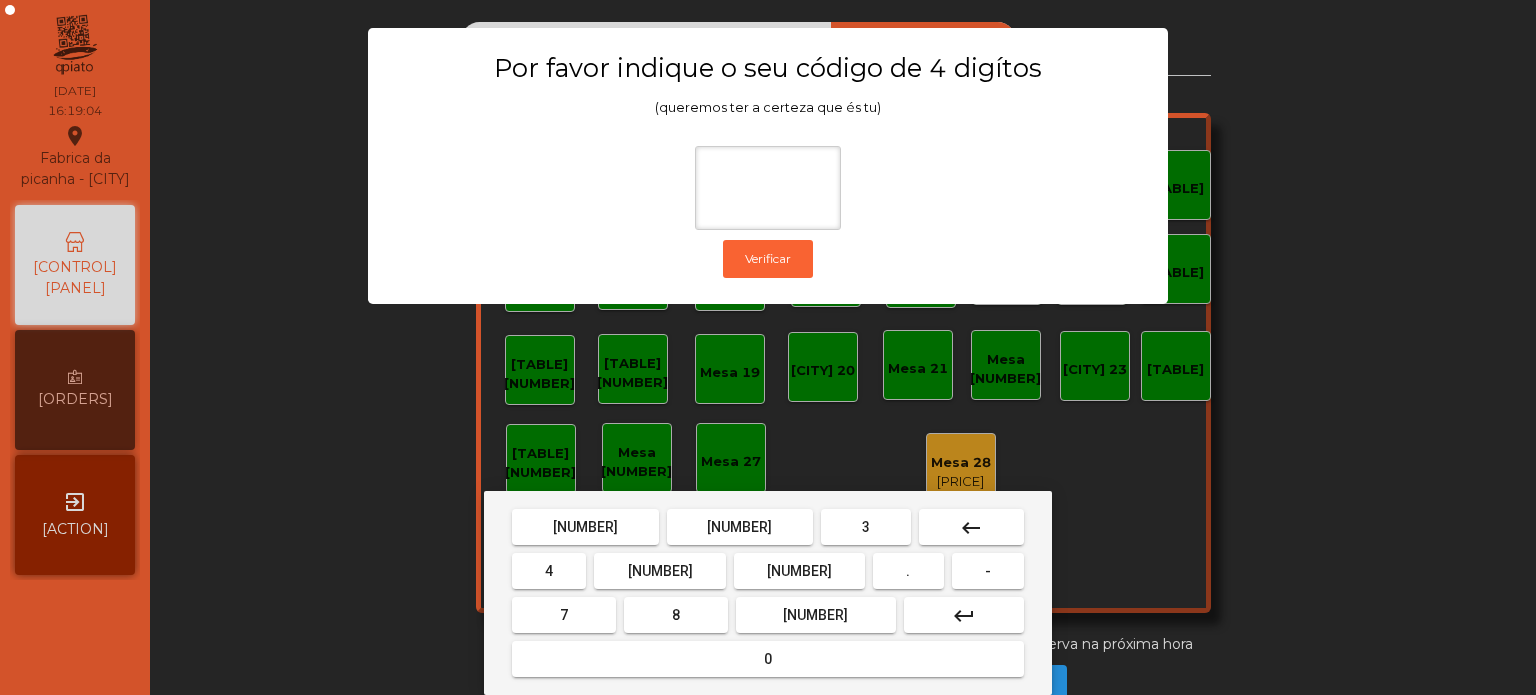 click on "[NUMBER]" at bounding box center (585, 527) 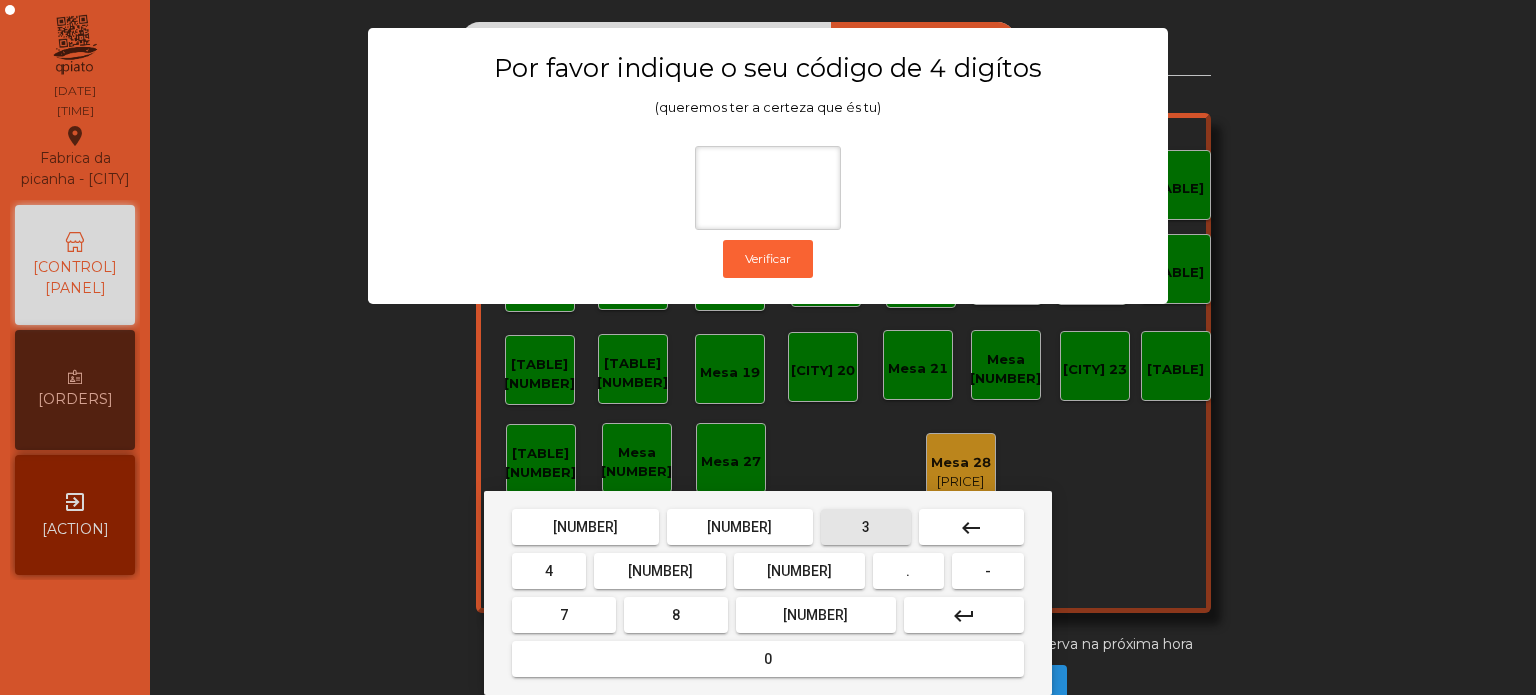 click on "3" at bounding box center (585, 527) 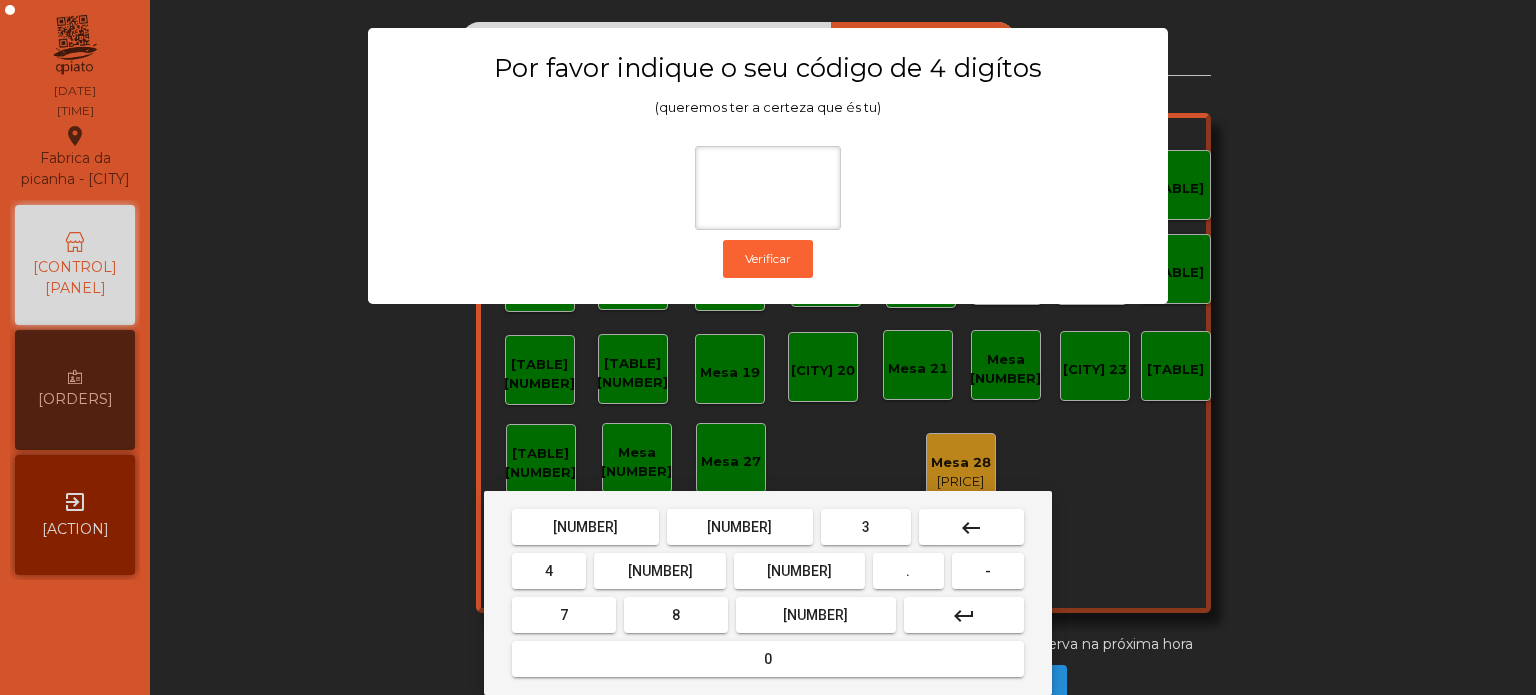 click on "[NUMBER]" at bounding box center (585, 527) 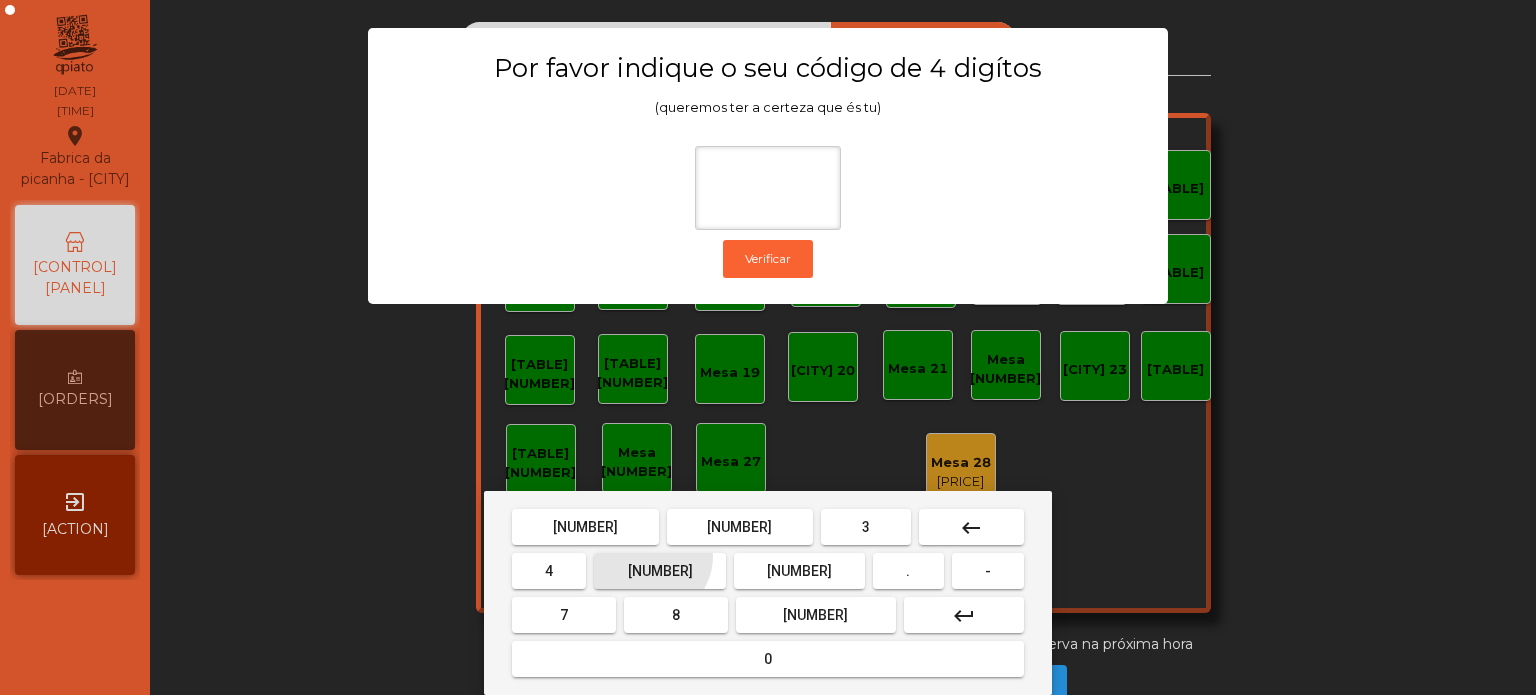 click on "0" at bounding box center [585, 527] 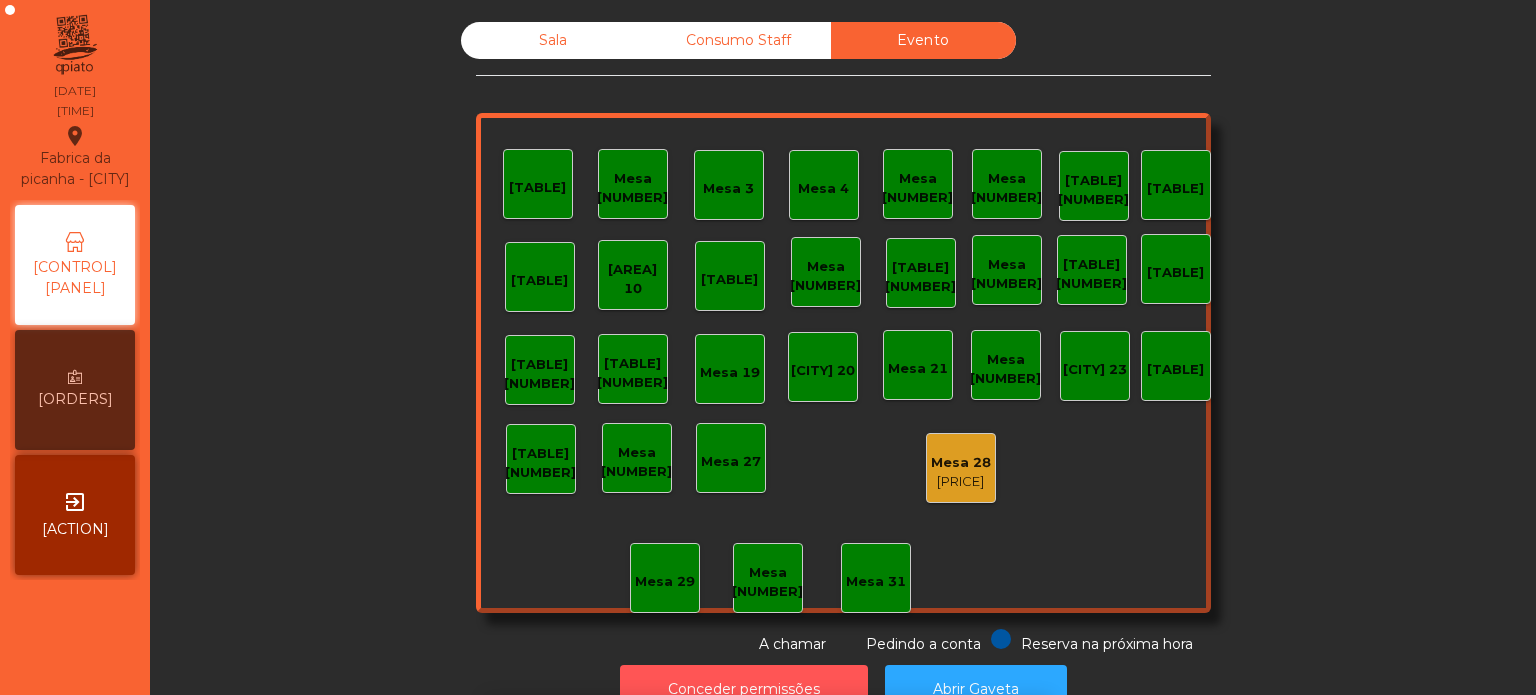 scroll, scrollTop: 33, scrollLeft: 0, axis: vertical 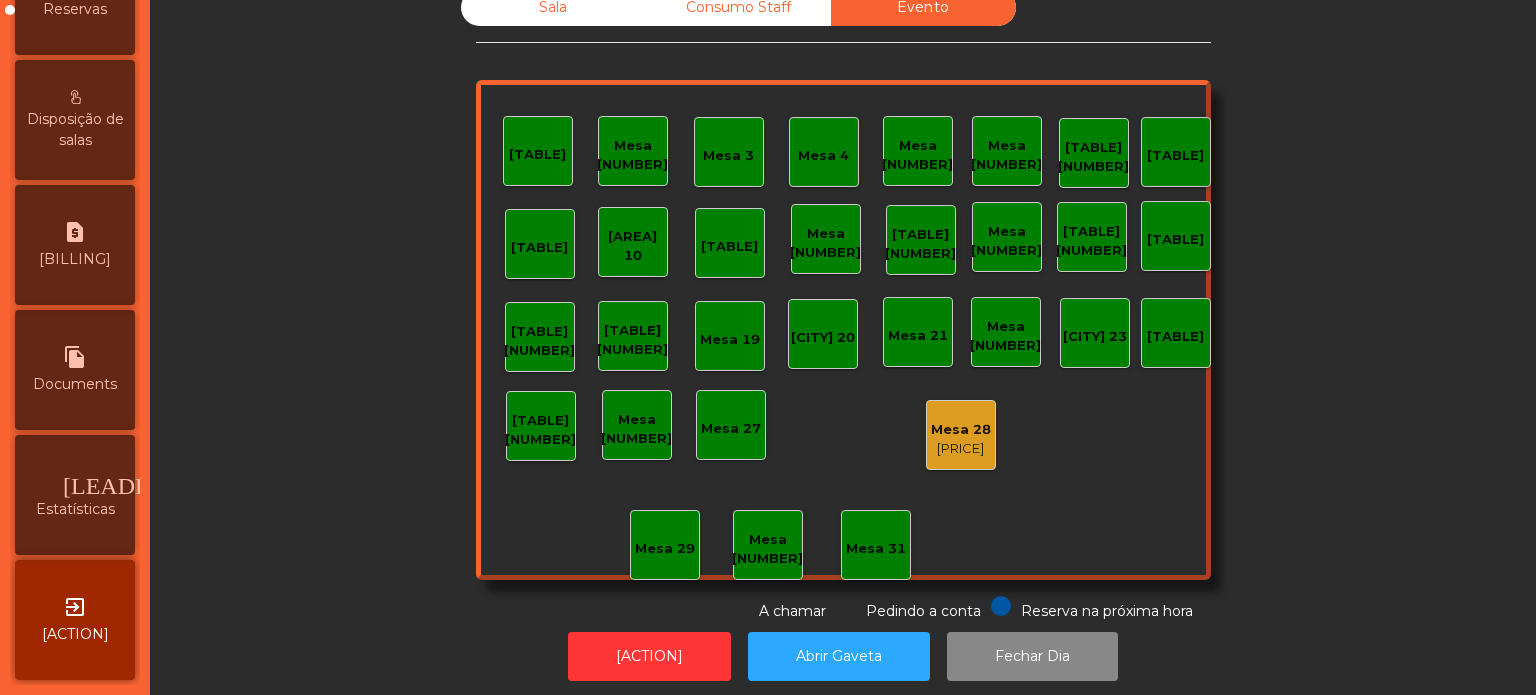 click on "leaderboard  Estatísticas" at bounding box center (75, 495) 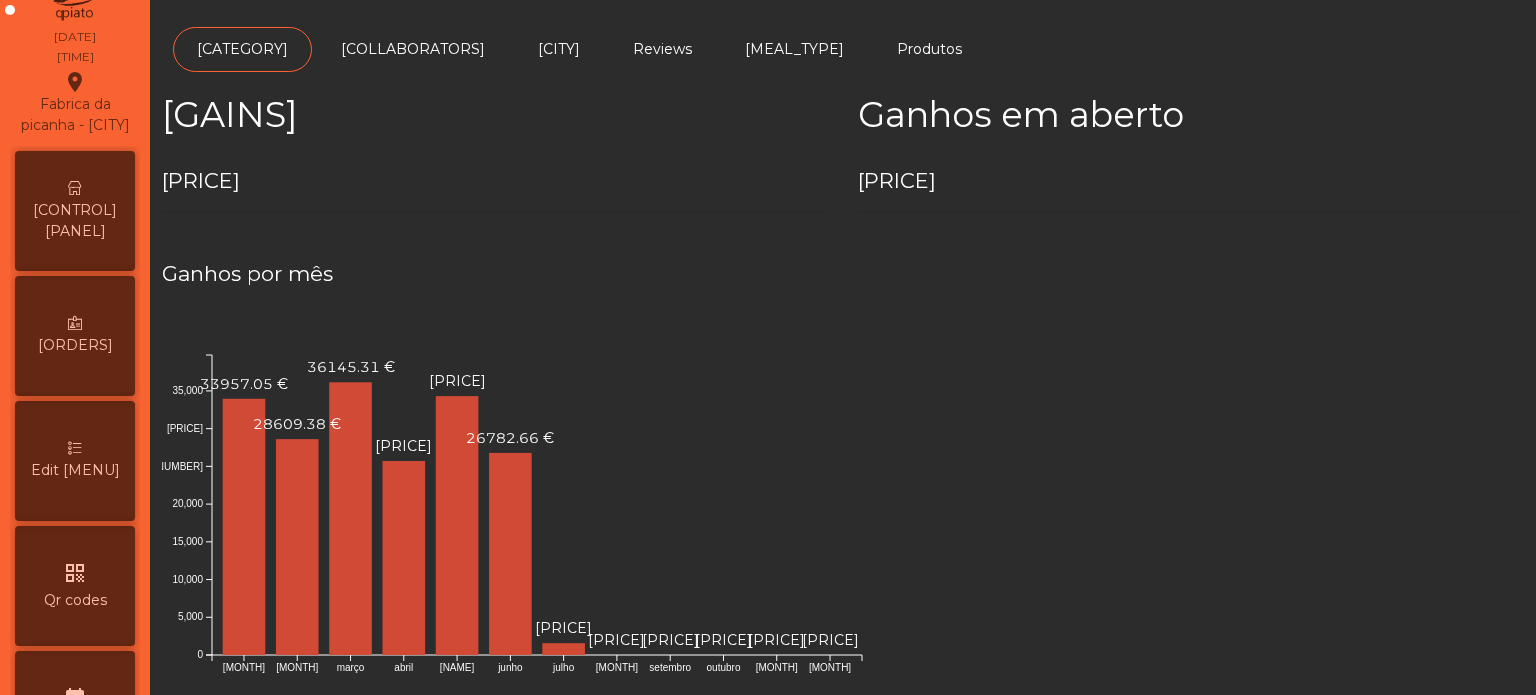 scroll, scrollTop: 0, scrollLeft: 0, axis: both 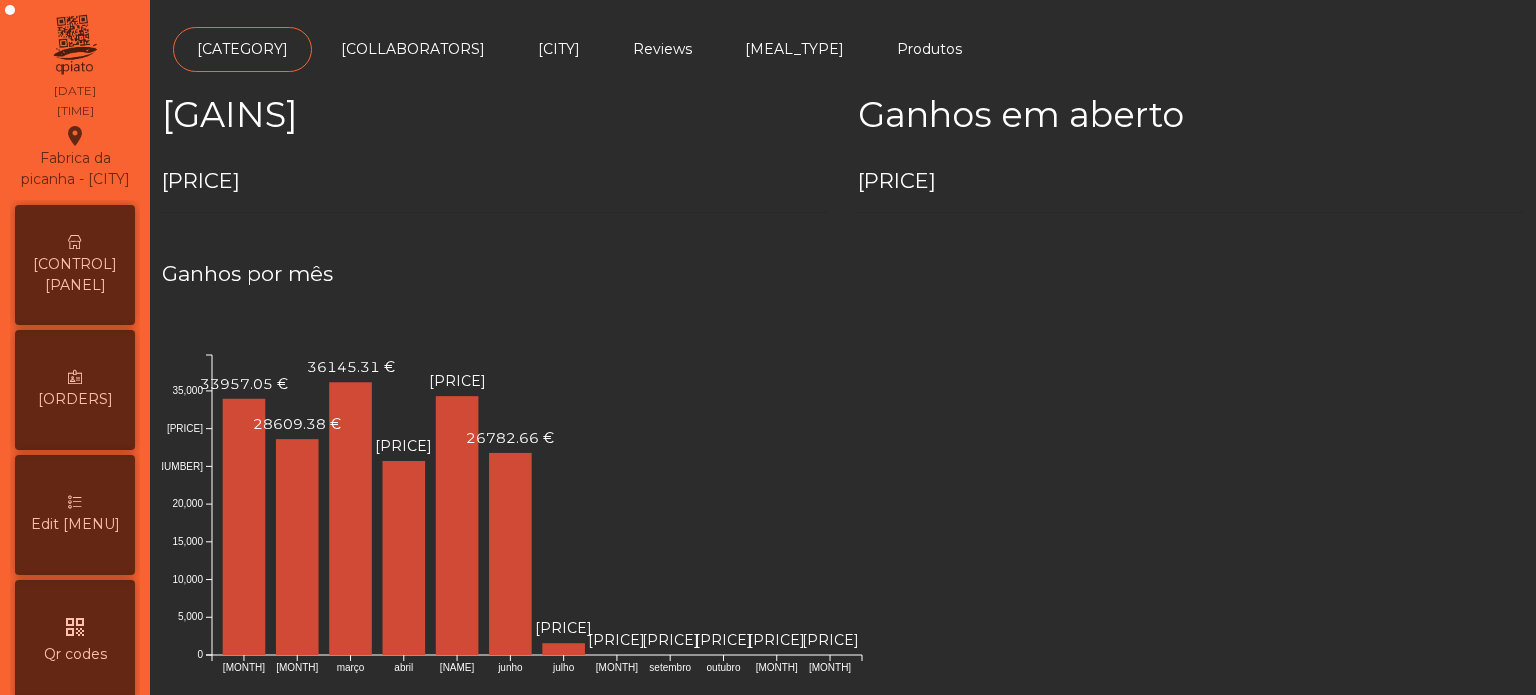 click on "[CONTROL] [PANEL]" at bounding box center [75, 265] 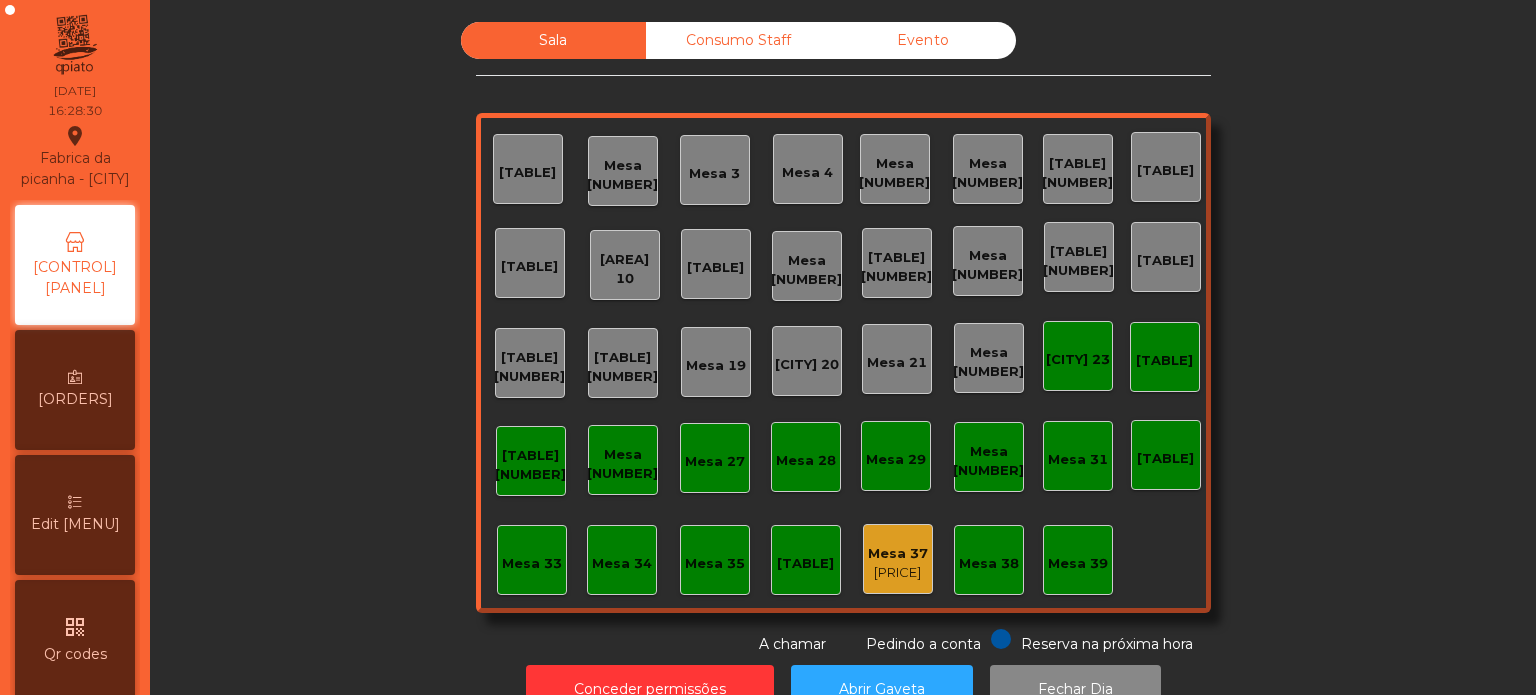 click on "Mesa 37   5.75 €" at bounding box center (898, 559) 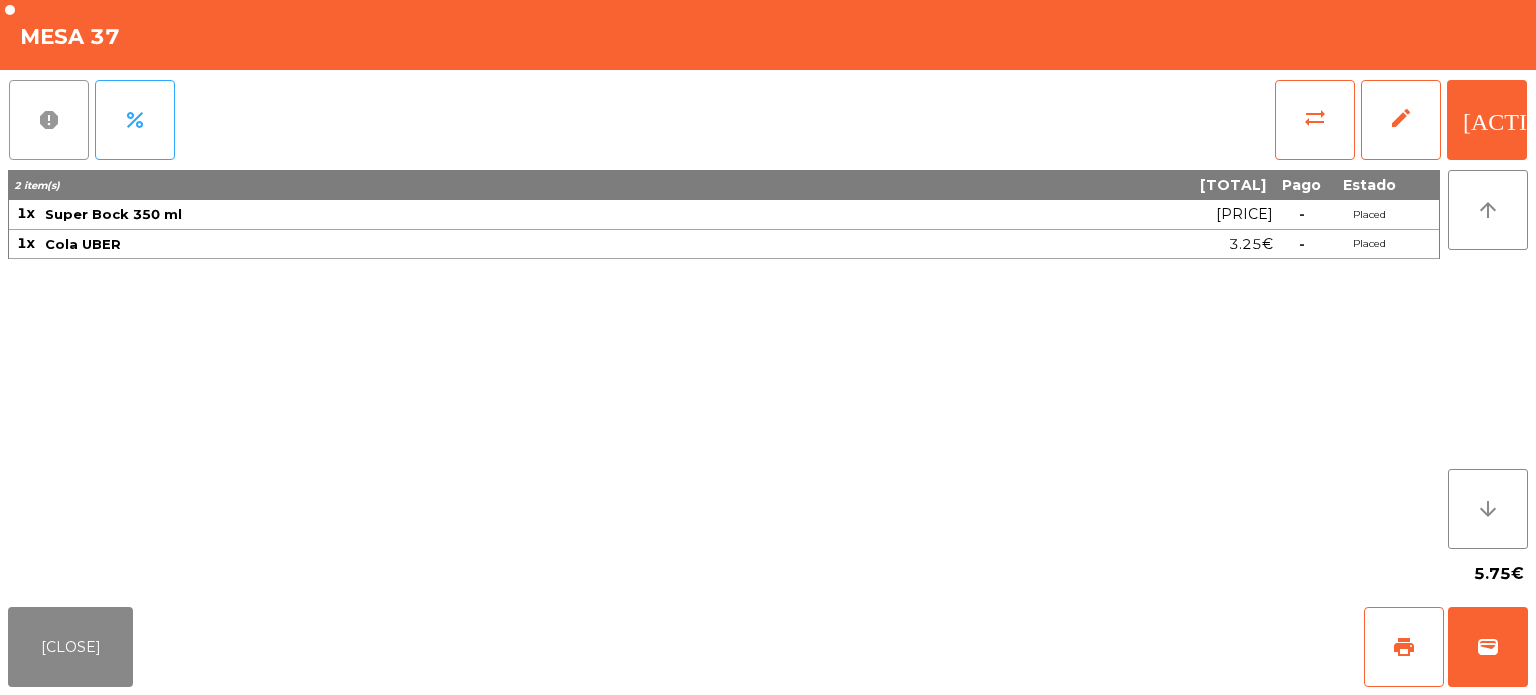click on "report" at bounding box center (49, 120) 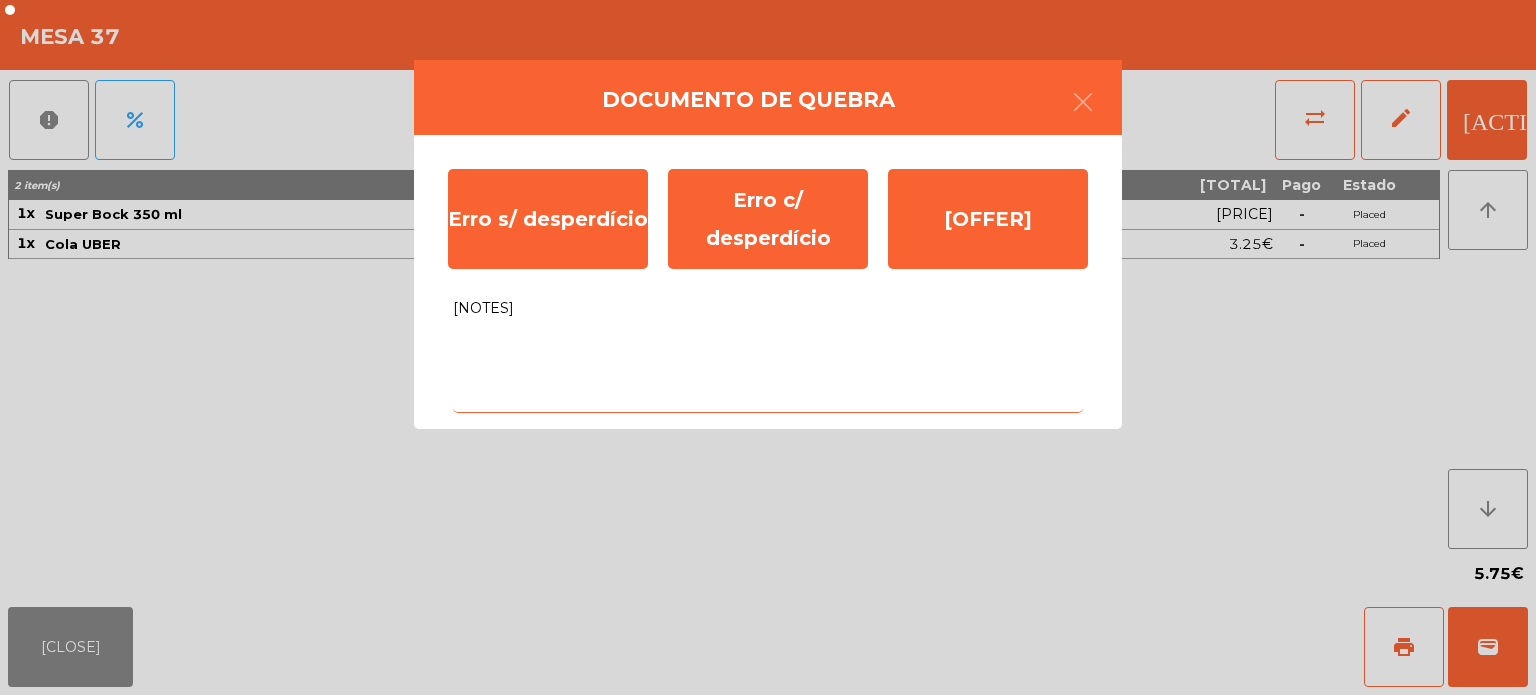 click on "[NOTES]" at bounding box center (768, 371) 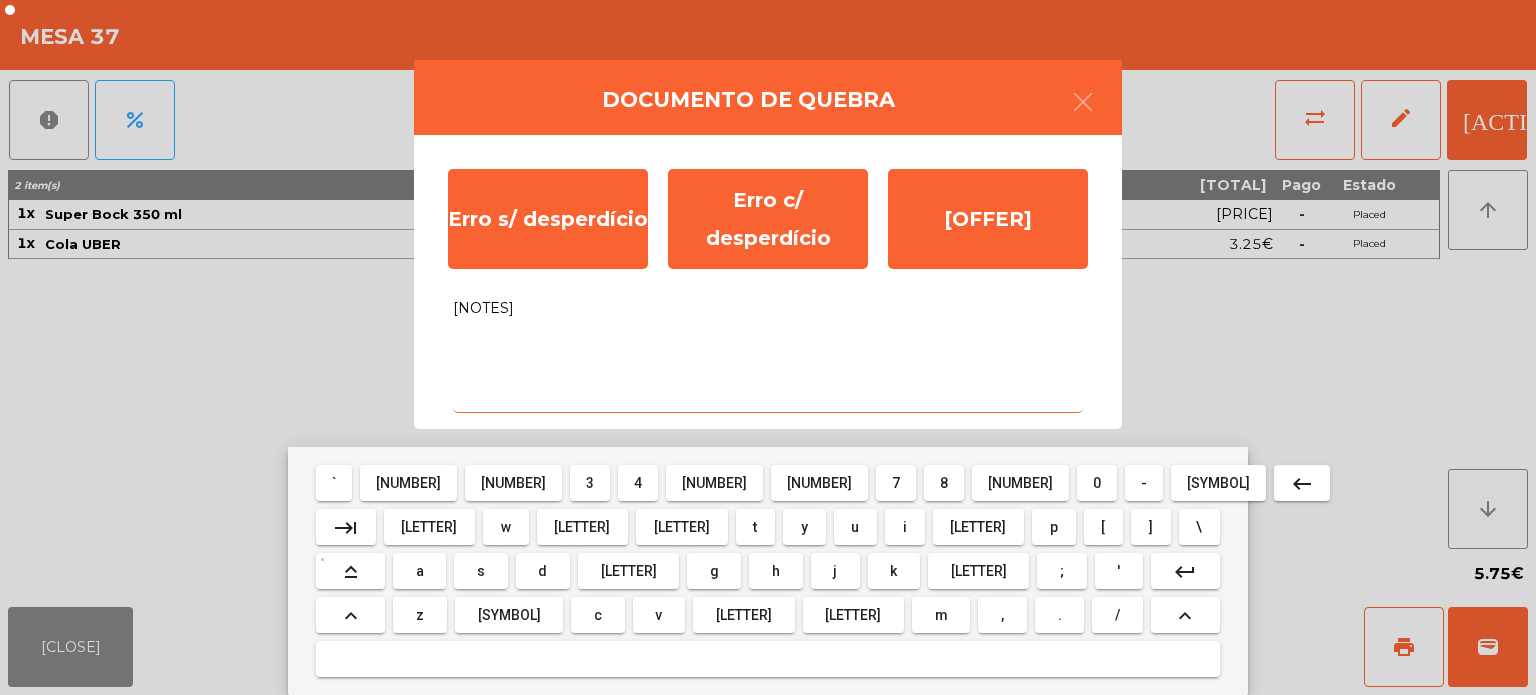 click on "[SYMBOL]" at bounding box center (334, 483) 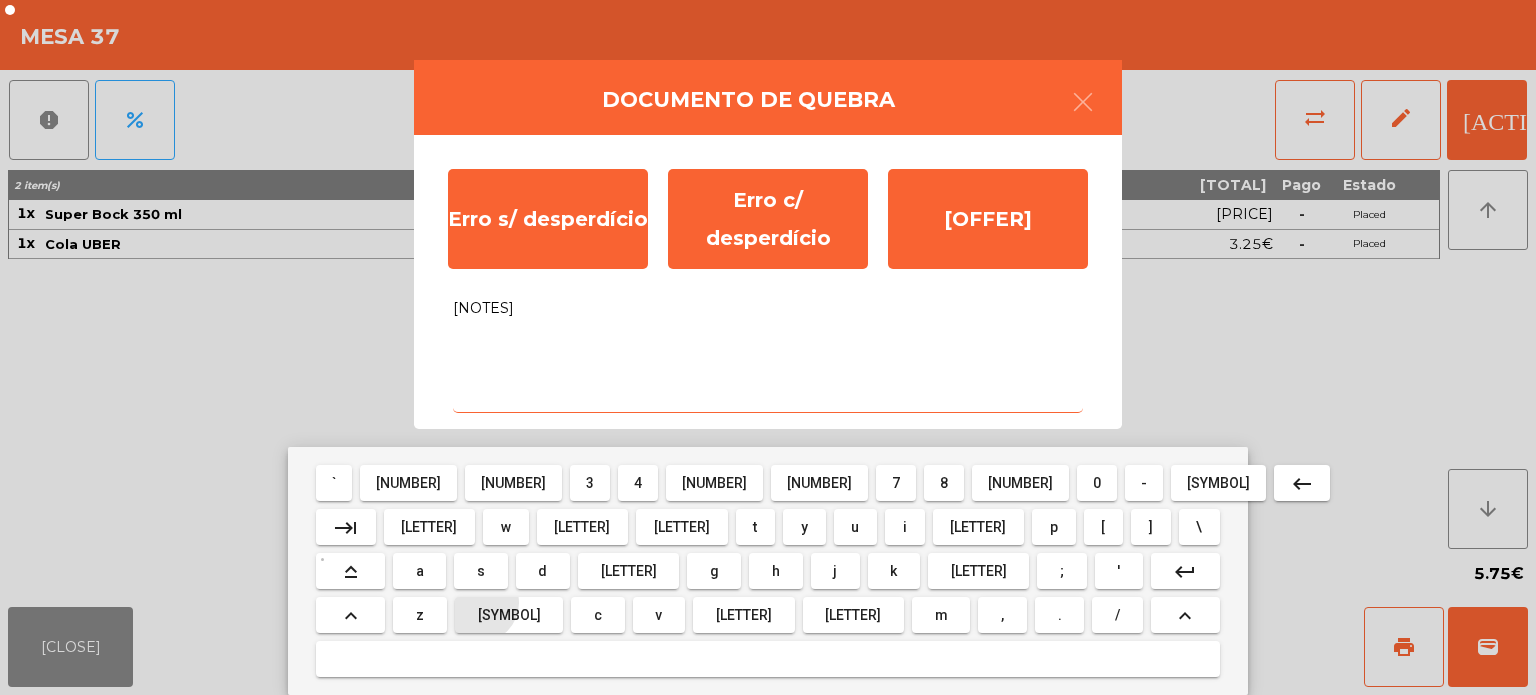 click on "[SYMBOL]" at bounding box center (334, 483) 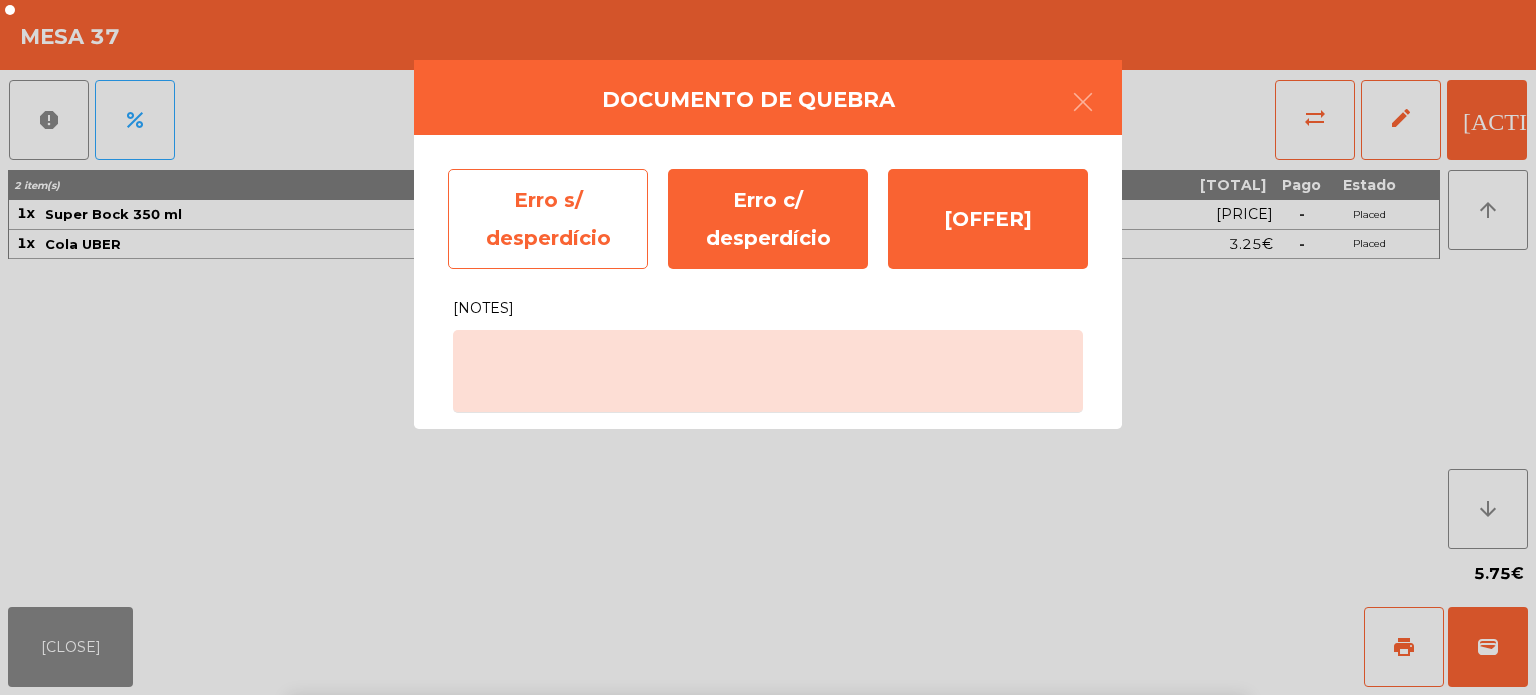 click on "Erro s/ desperdício" at bounding box center [548, 219] 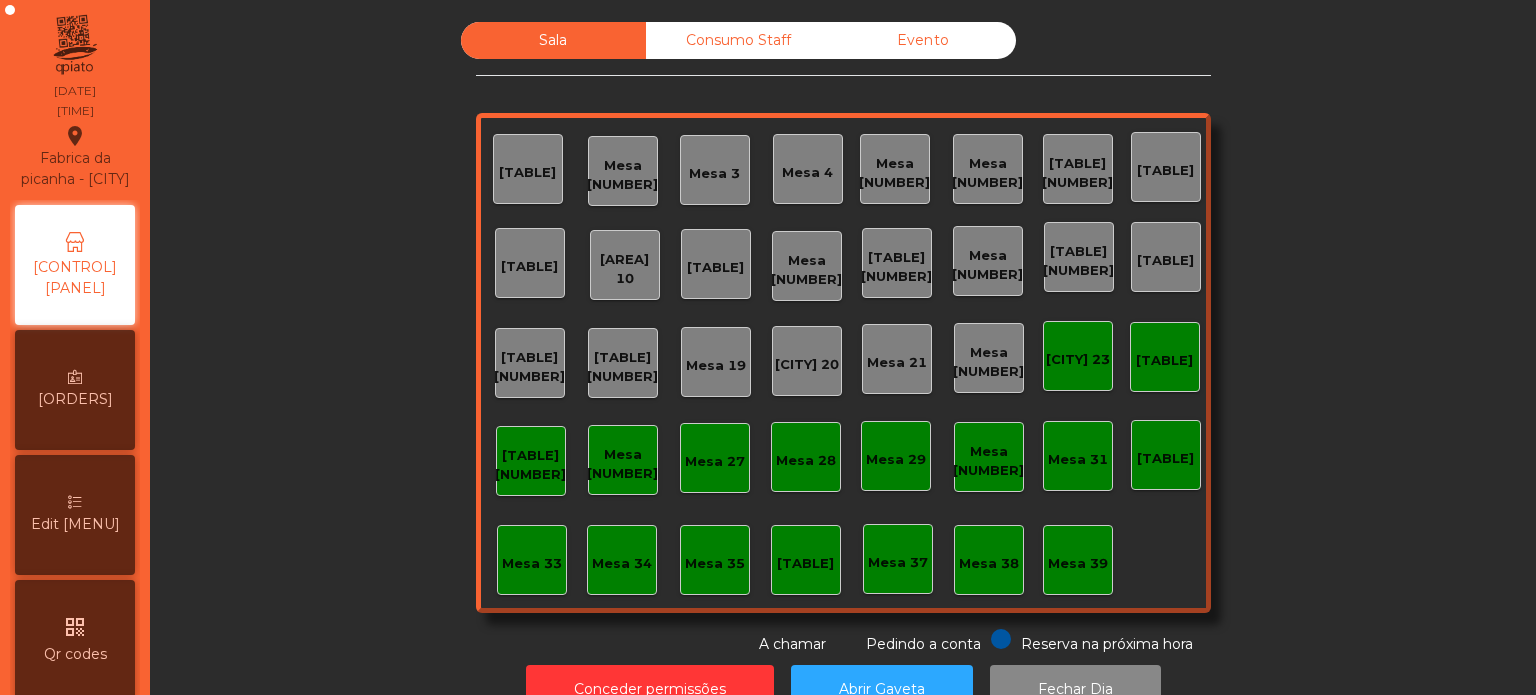 click on "Consumo Staff" at bounding box center [738, 40] 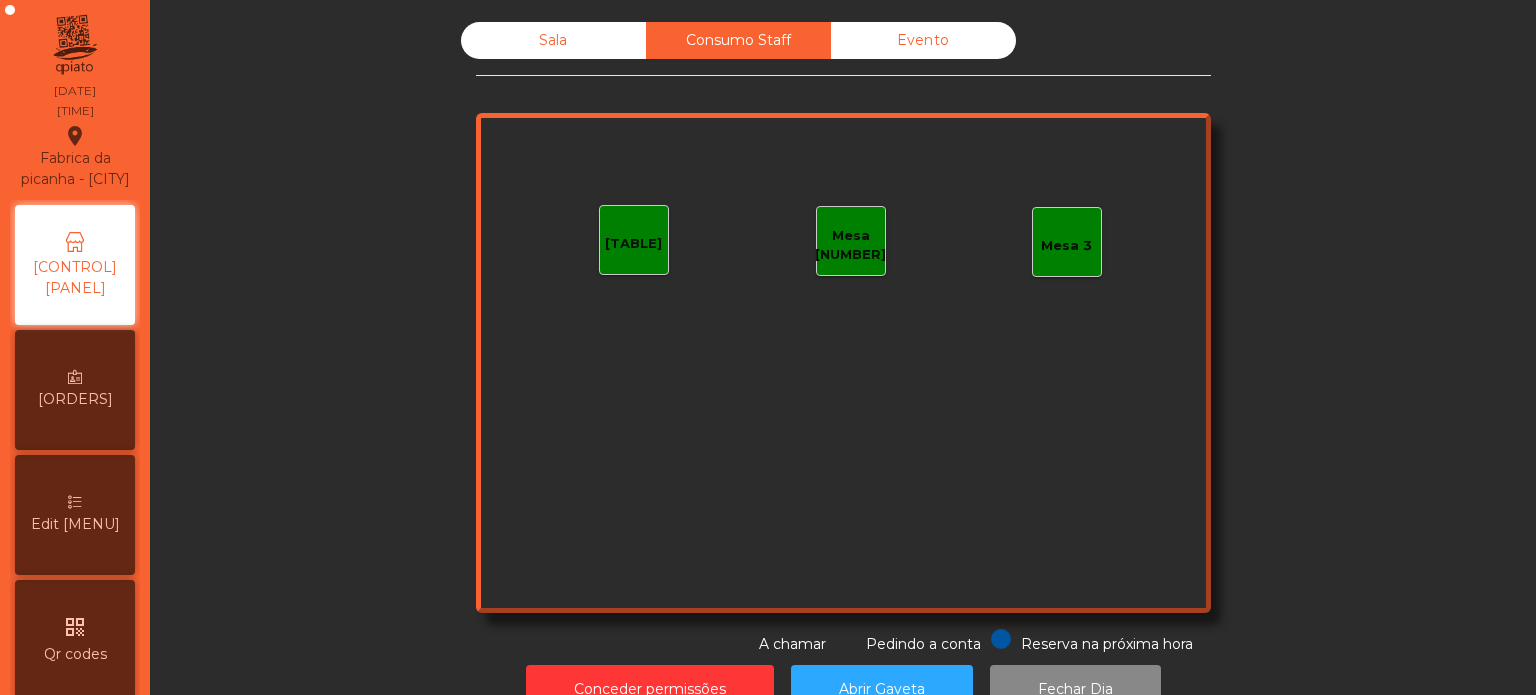click on "Evento" at bounding box center [923, 40] 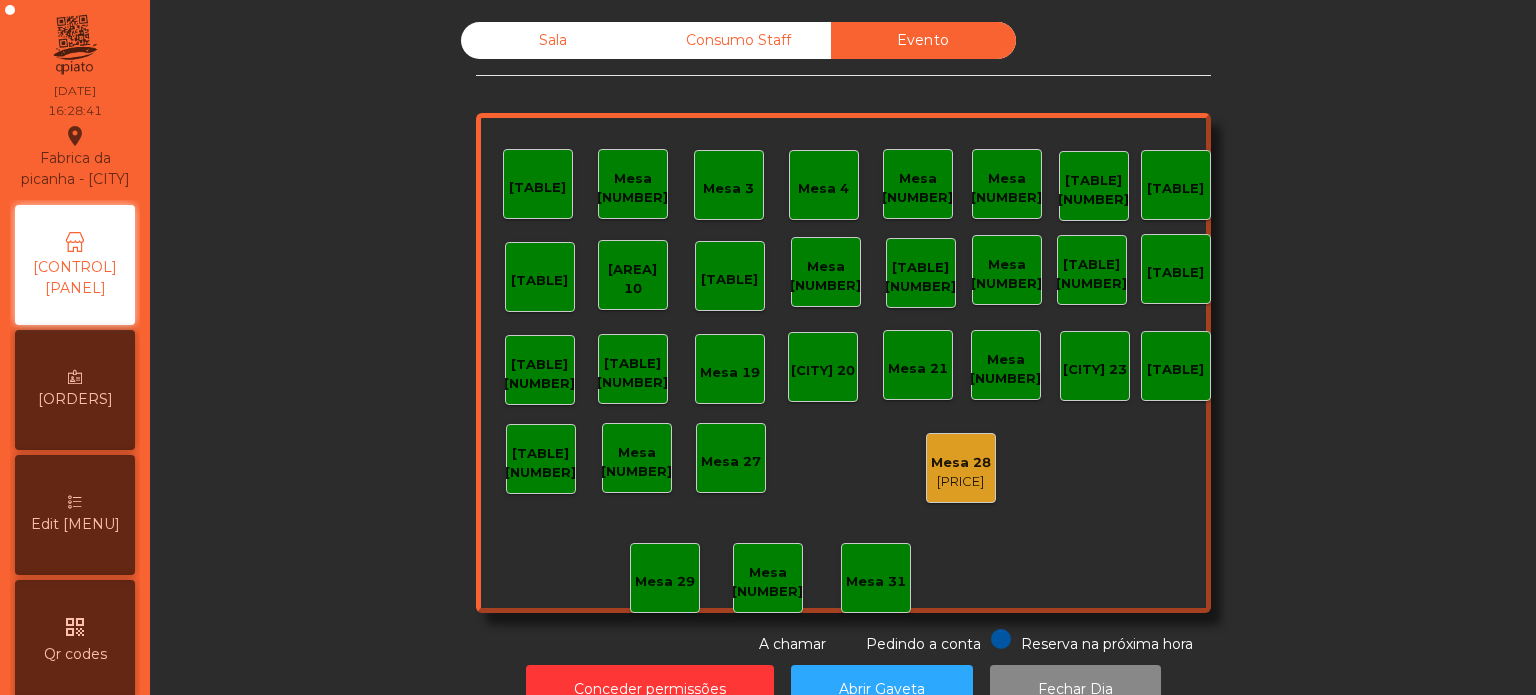 click on "Sala" at bounding box center [553, 40] 